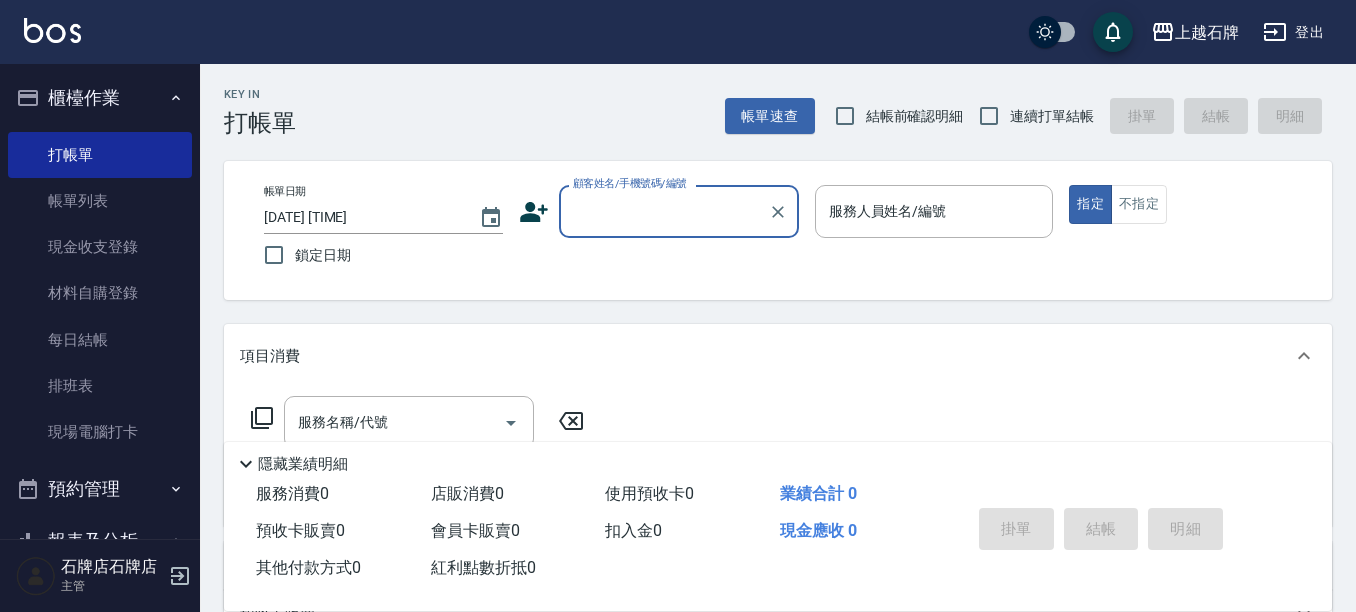 scroll, scrollTop: 0, scrollLeft: 0, axis: both 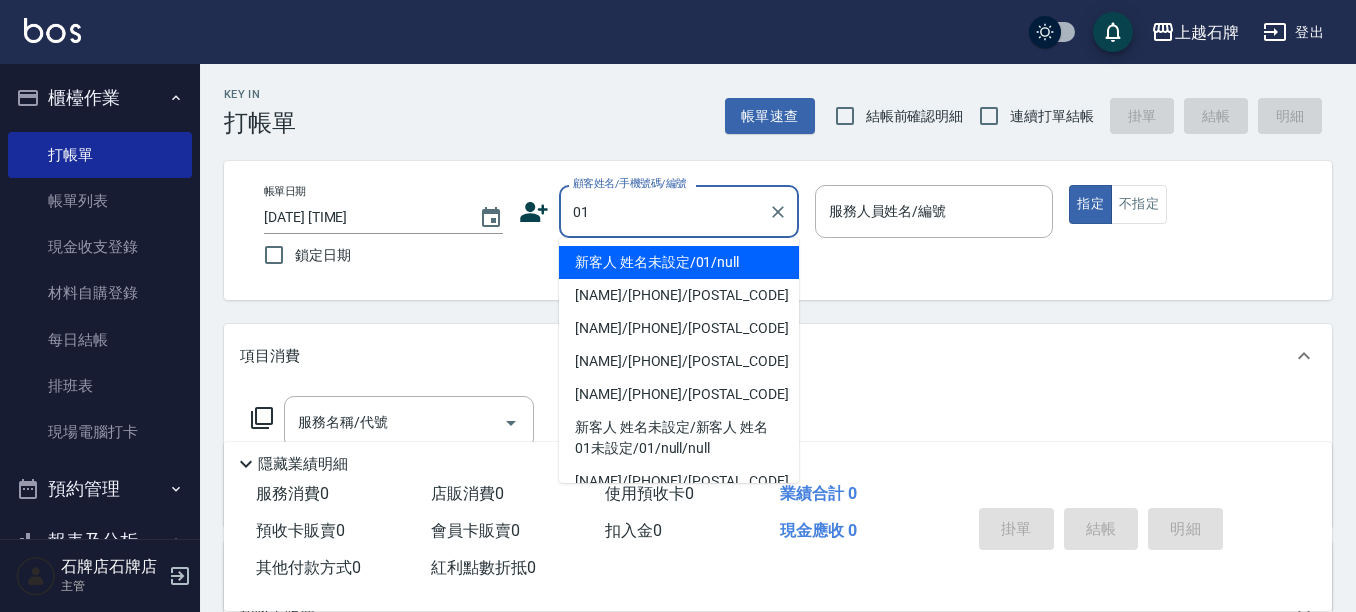 click on "新客人 姓名未設定/01/null" at bounding box center [679, 262] 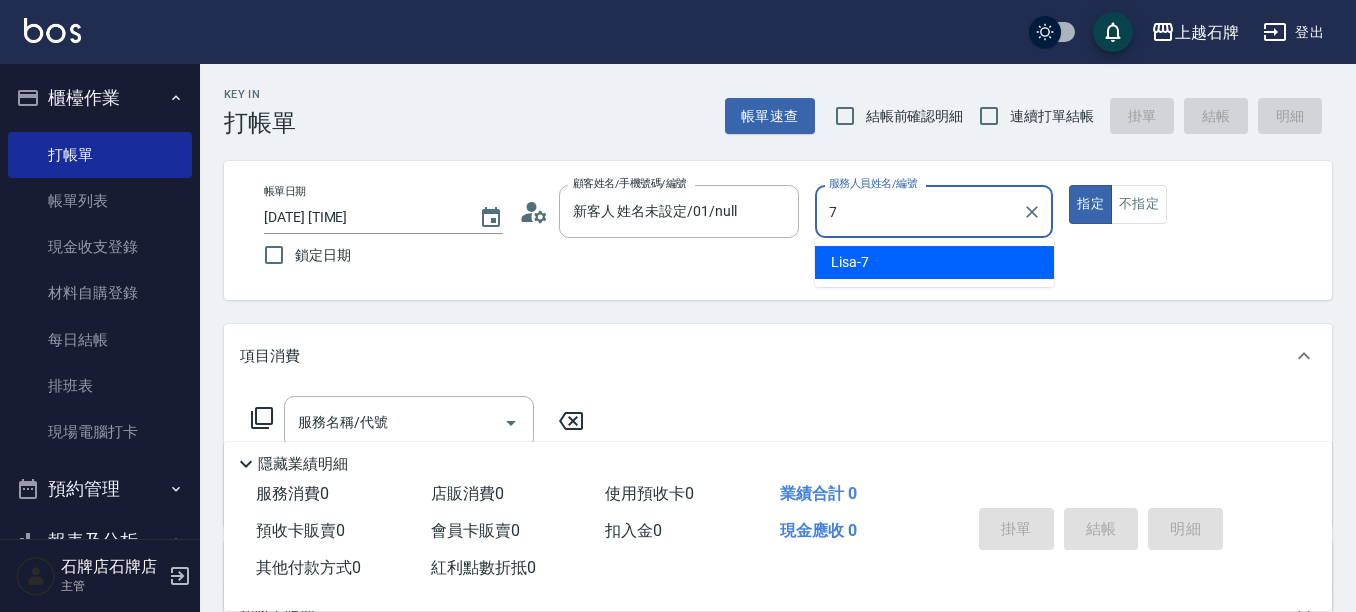 click on "Lisa -7" at bounding box center (934, 262) 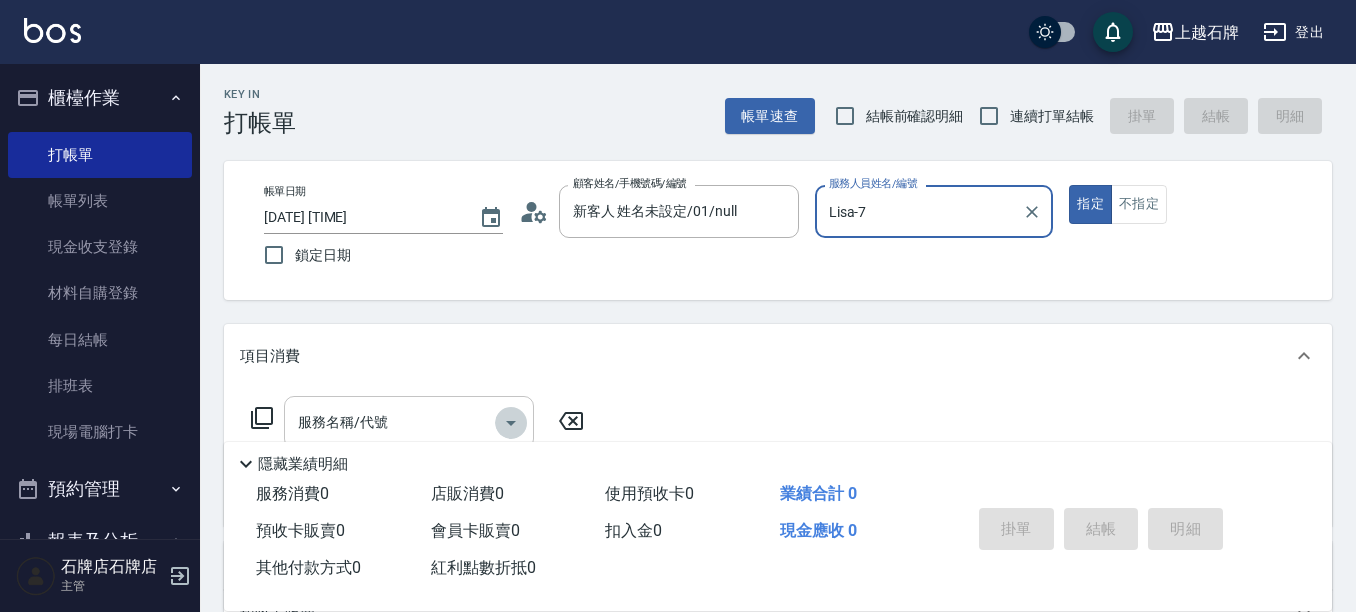 click at bounding box center [511, 423] 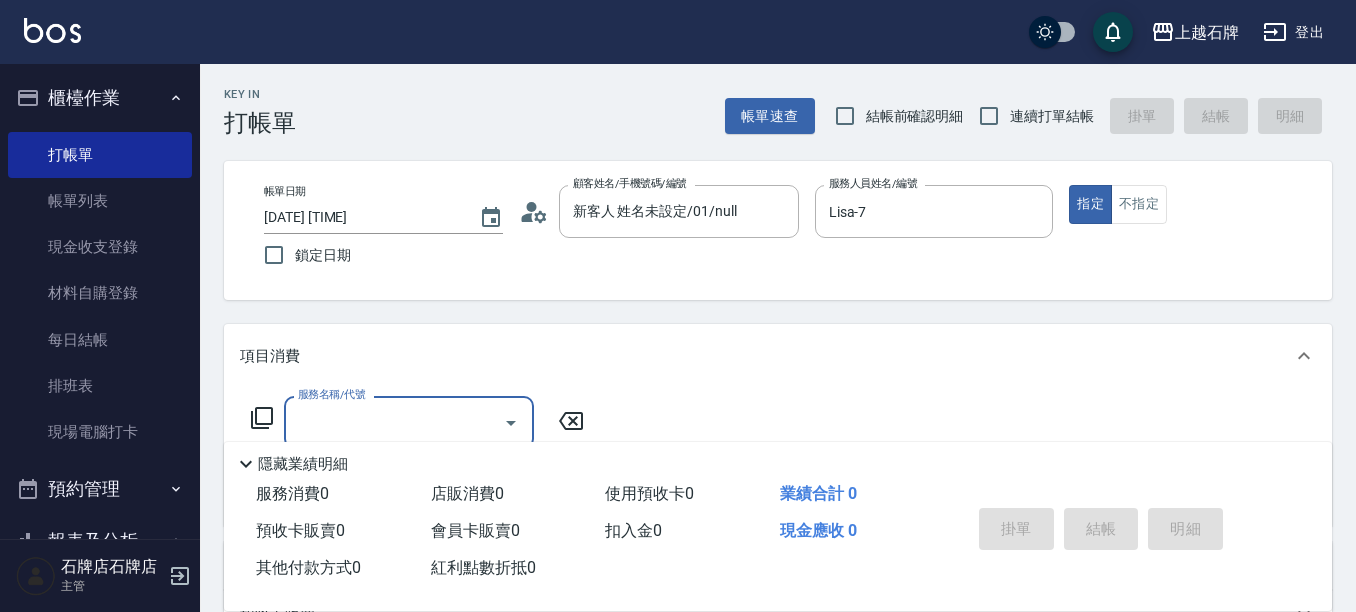 click on "服務名稱/代號" at bounding box center [394, 422] 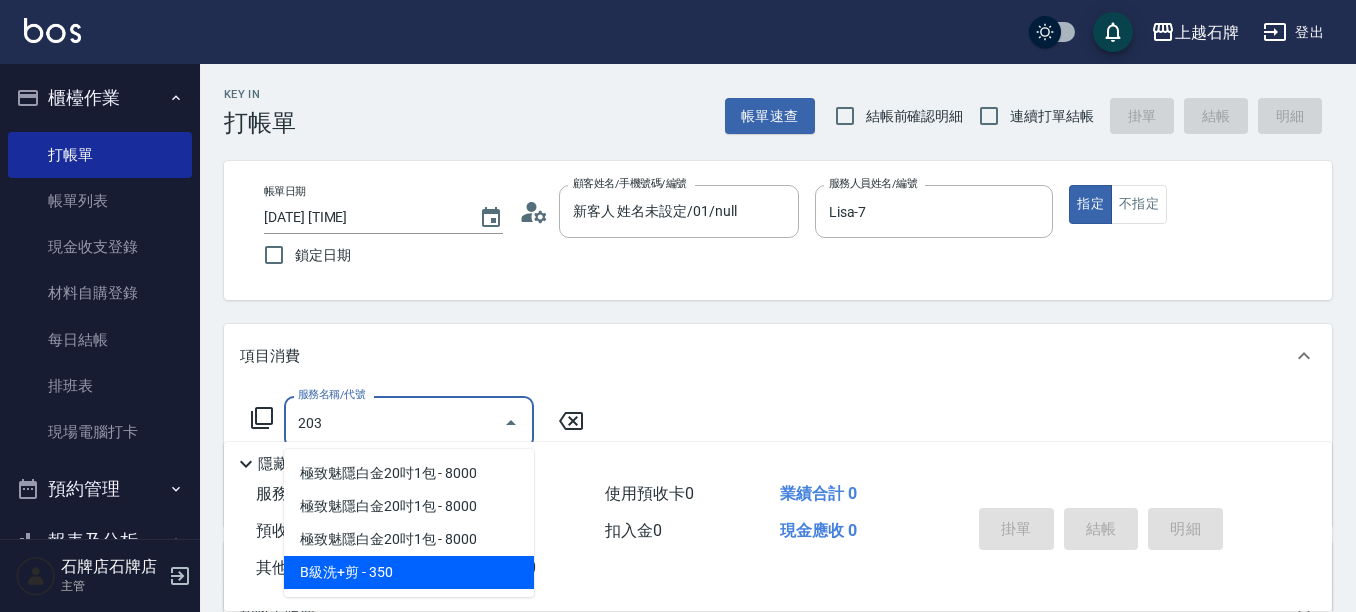 drag, startPoint x: 459, startPoint y: 575, endPoint x: 472, endPoint y: 575, distance: 13 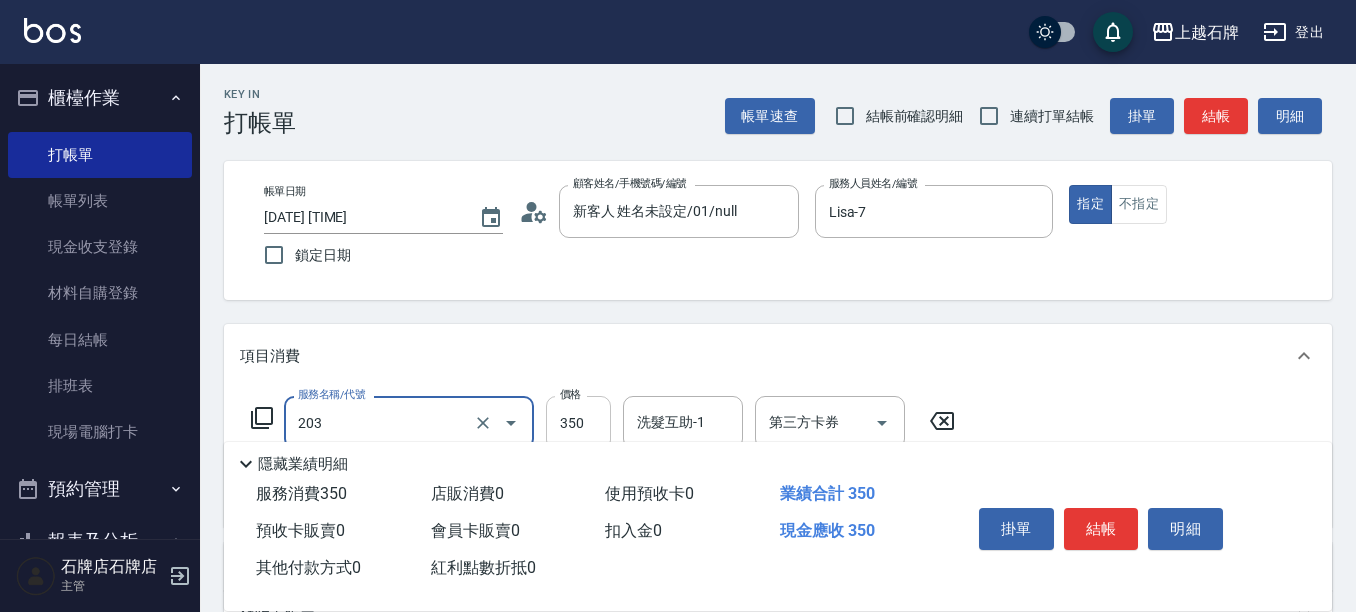 type on "B級洗+剪(203)" 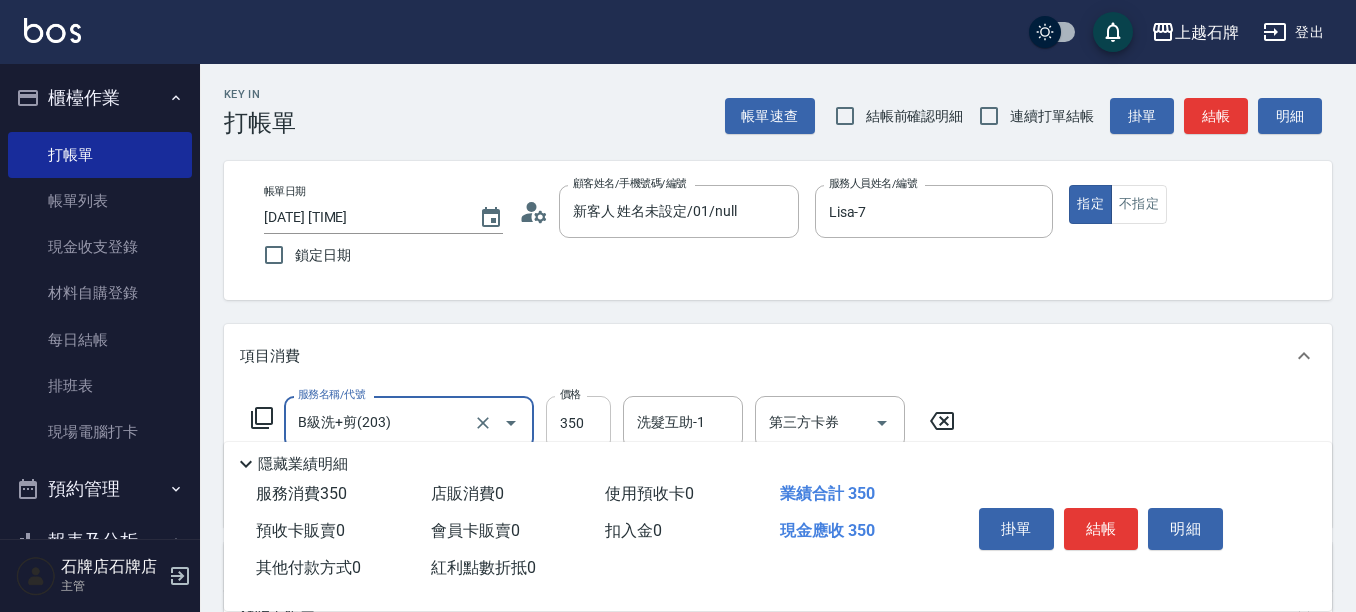 click on "350" at bounding box center [578, 423] 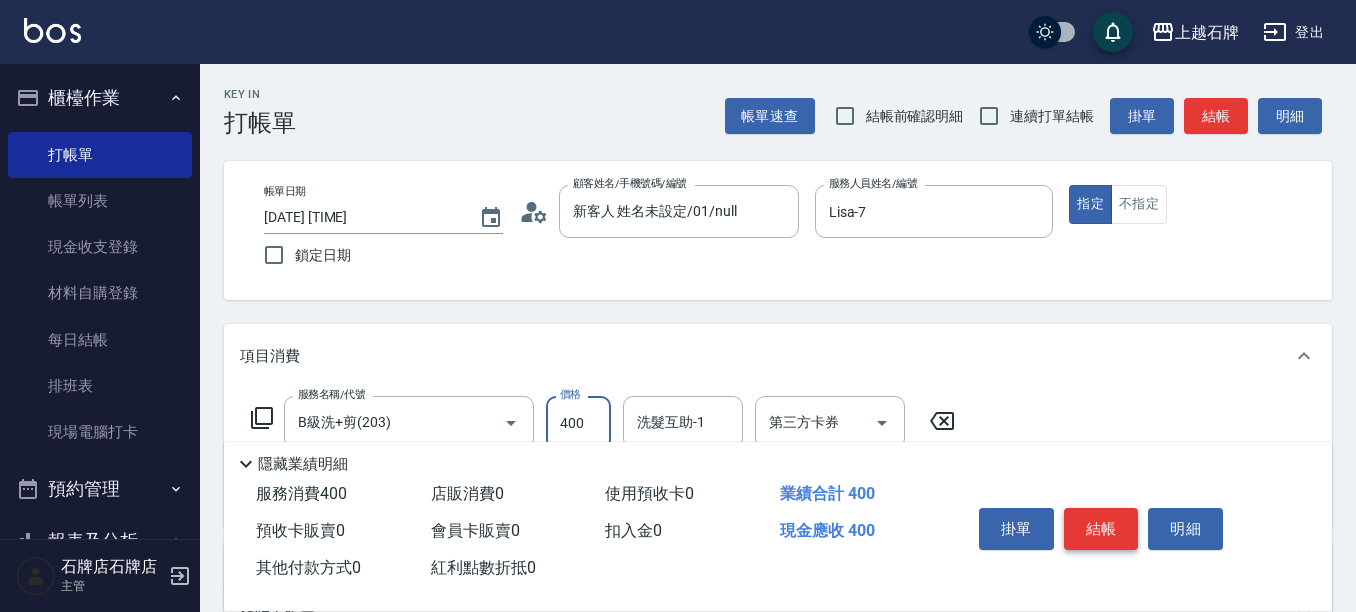 type on "400" 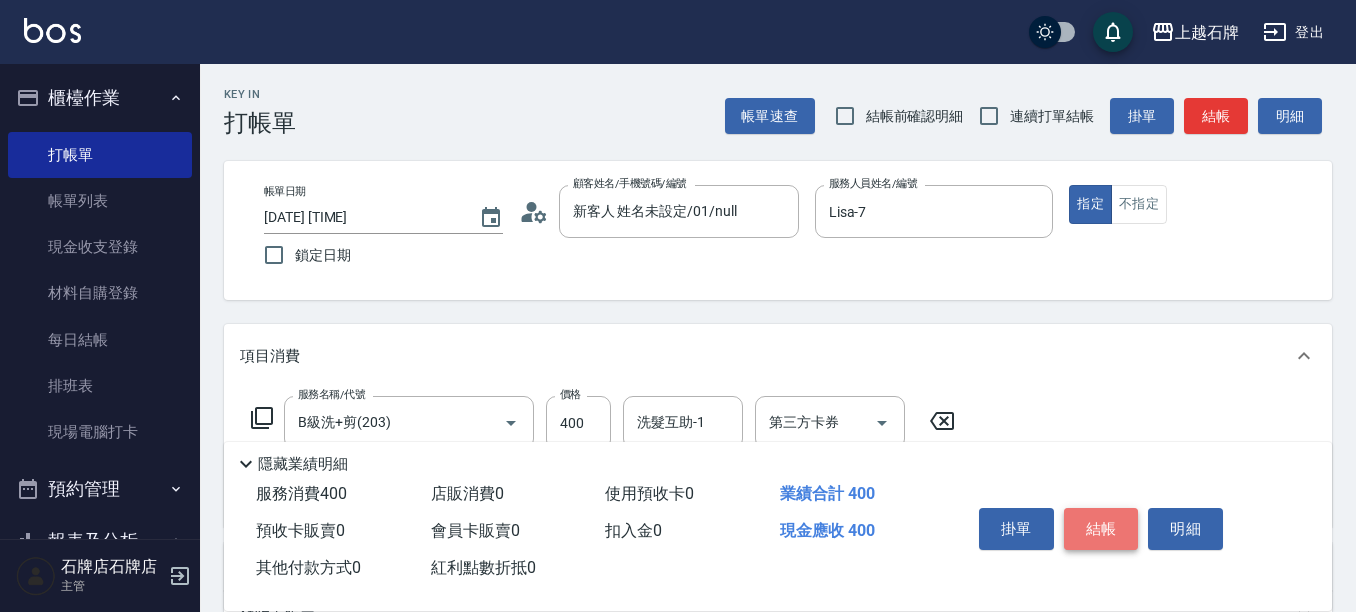 click on "結帳" at bounding box center [1101, 529] 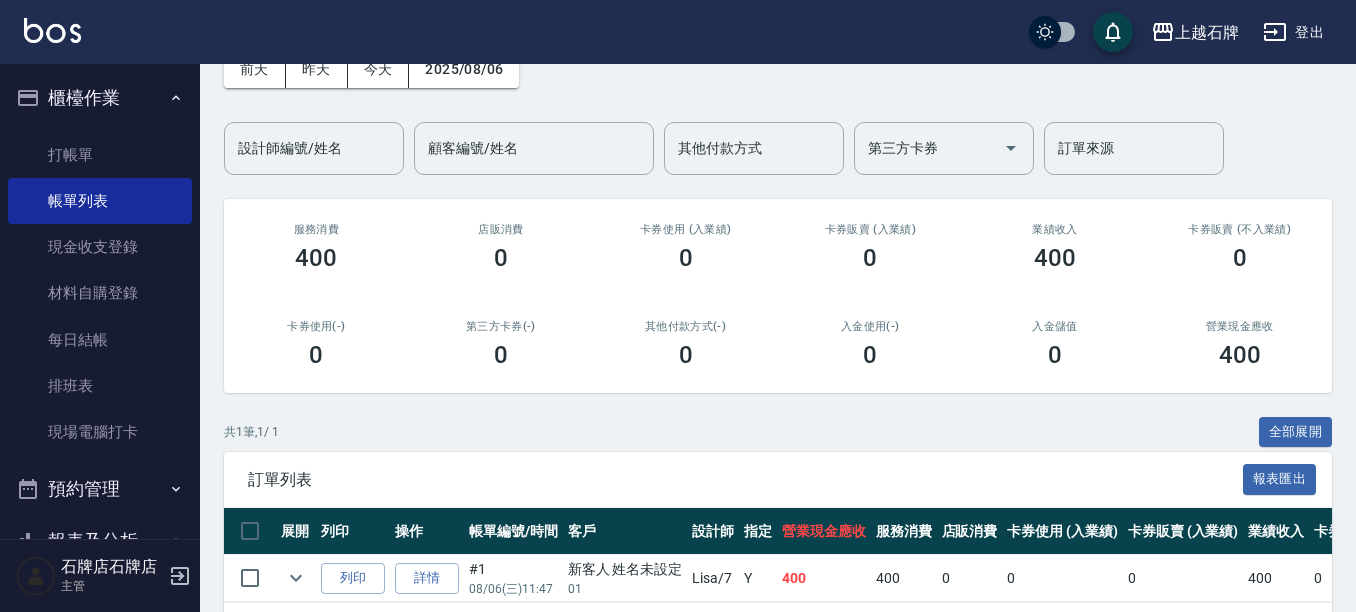 scroll, scrollTop: 196, scrollLeft: 0, axis: vertical 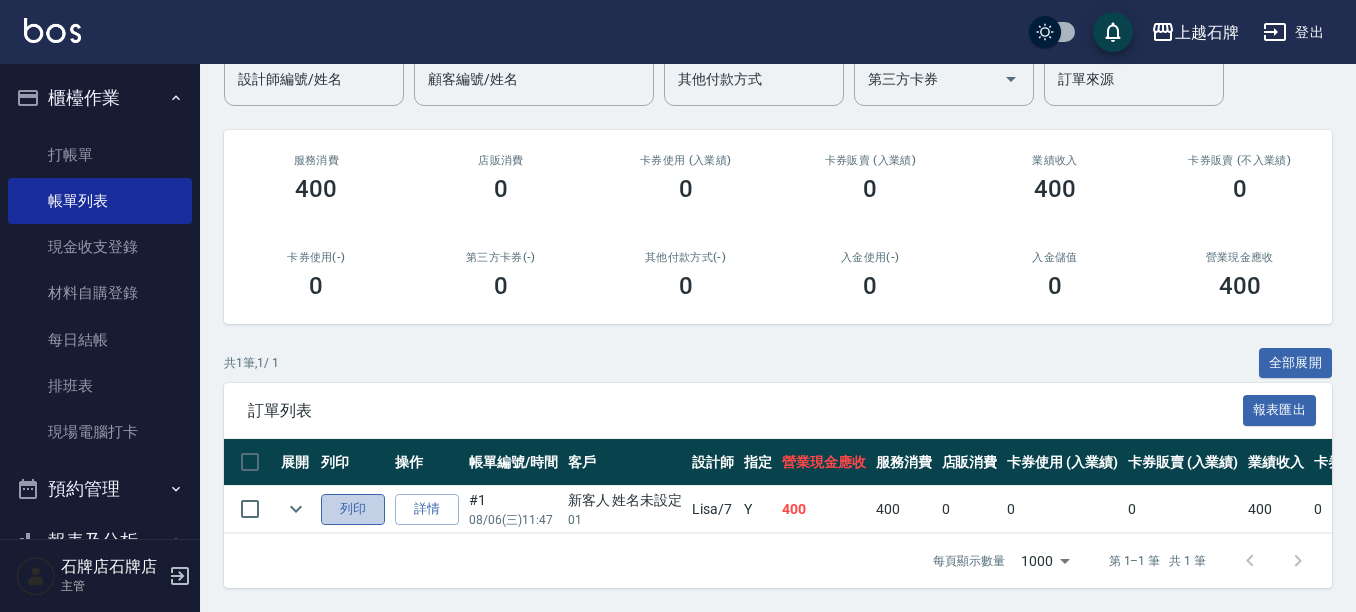 click on "列印" at bounding box center [353, 509] 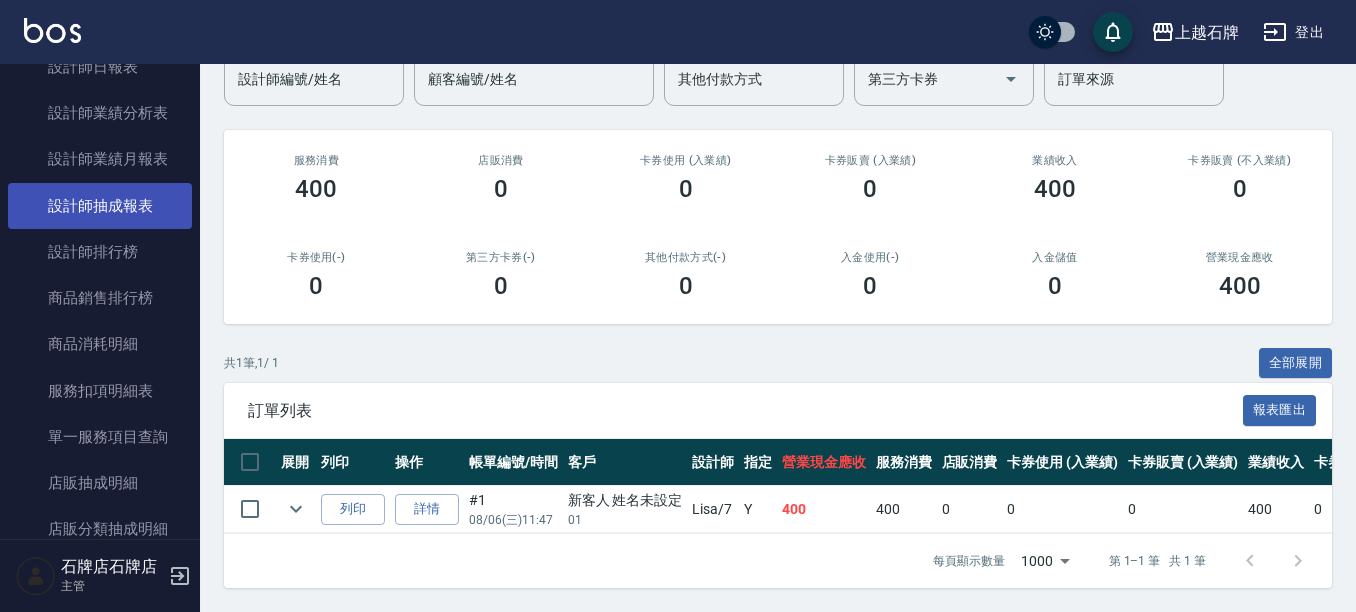 scroll, scrollTop: 1200, scrollLeft: 0, axis: vertical 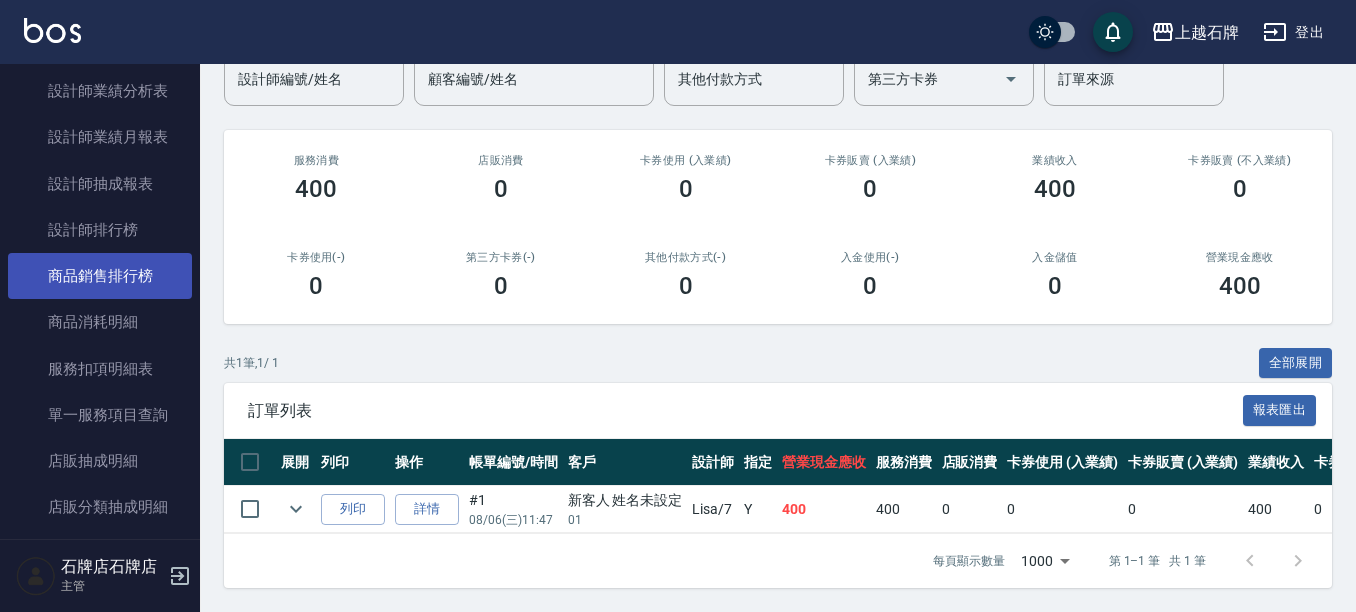 click on "商品銷售排行榜" at bounding box center (100, 276) 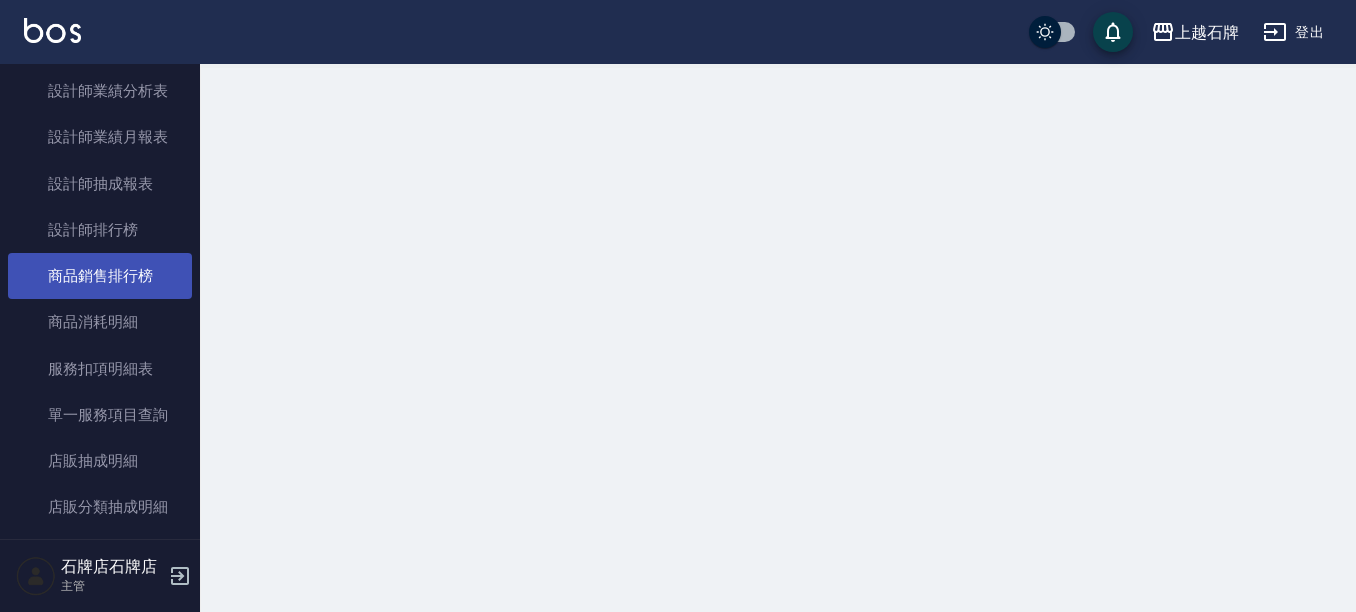 scroll, scrollTop: 0, scrollLeft: 0, axis: both 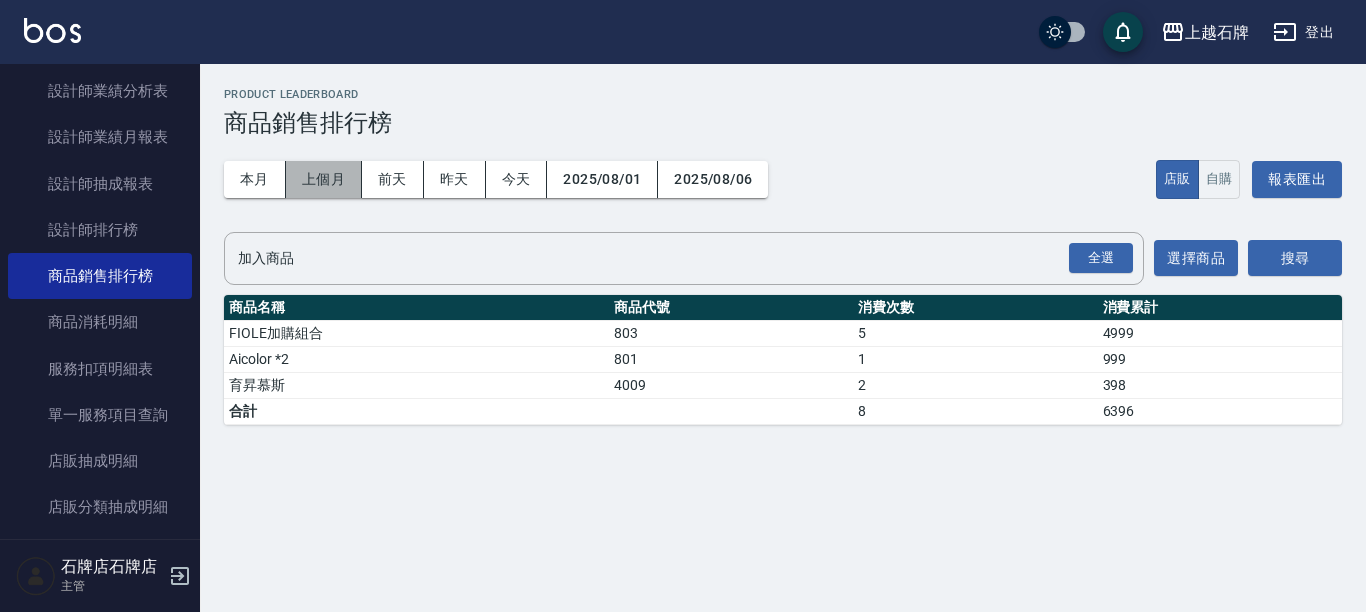 click on "上個月" at bounding box center [324, 179] 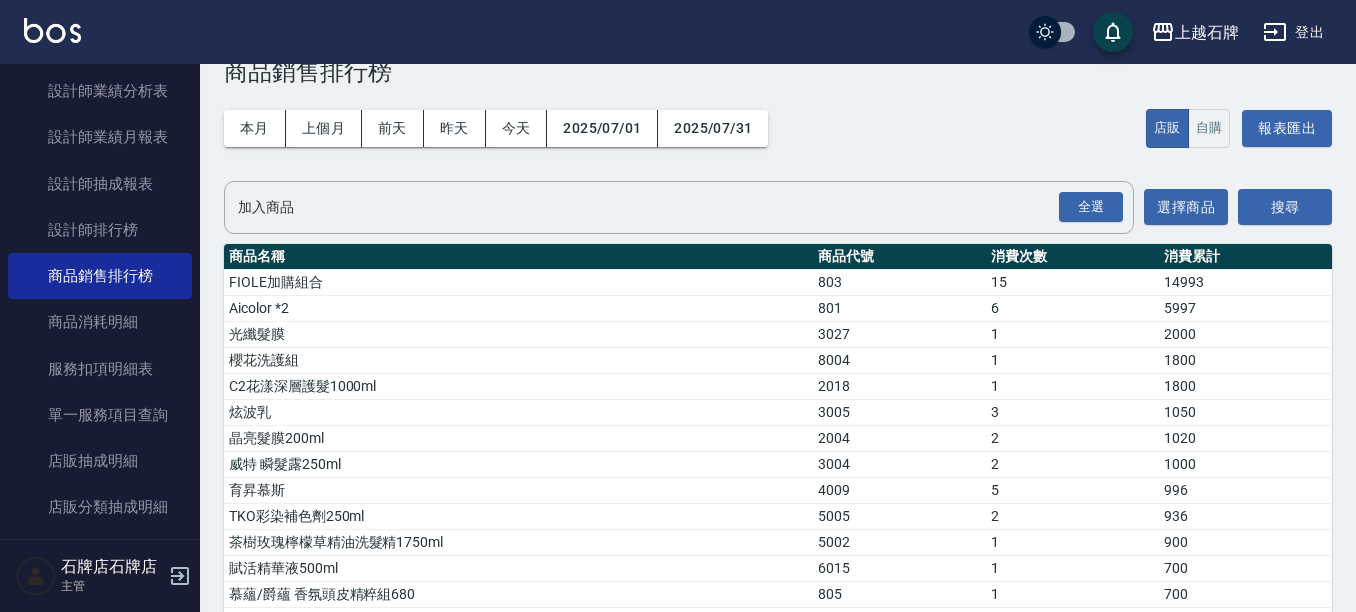 scroll, scrollTop: 100, scrollLeft: 0, axis: vertical 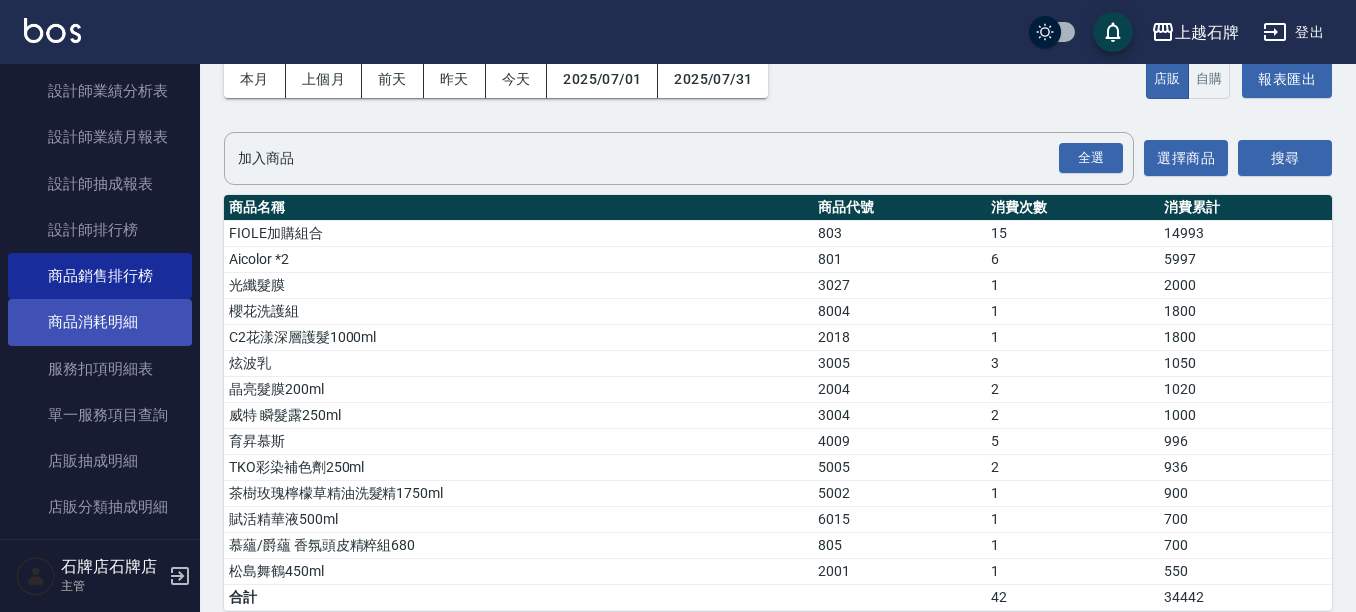 click on "商品消耗明細" at bounding box center [100, 322] 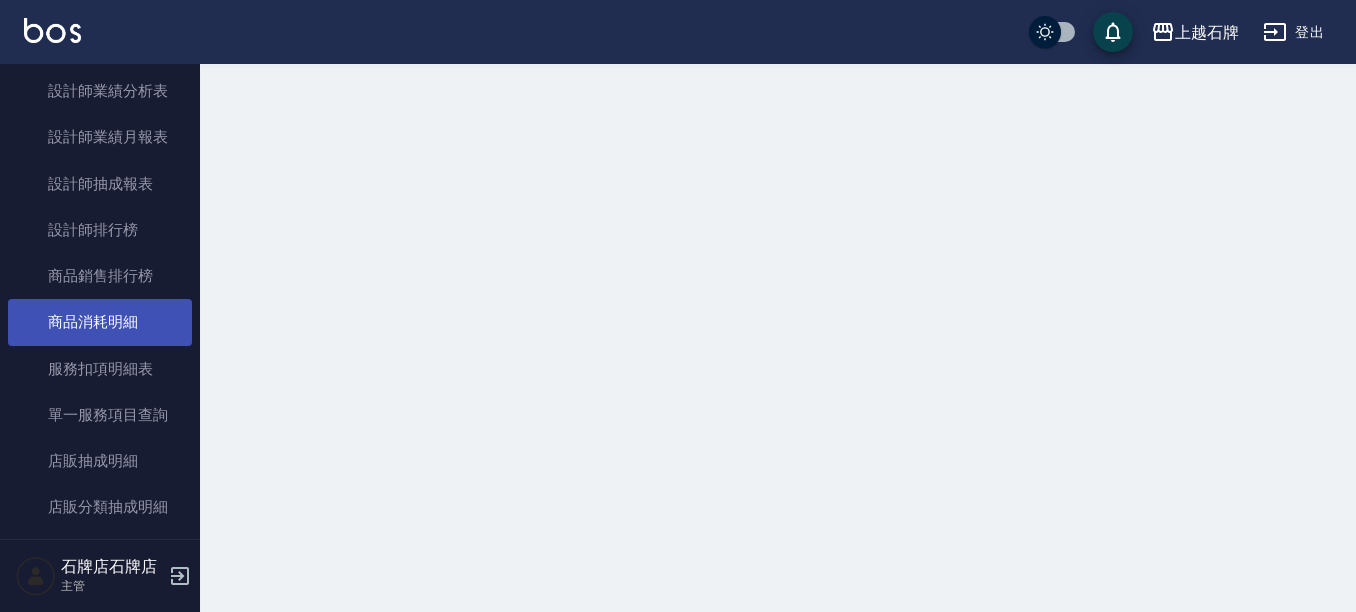 scroll, scrollTop: 0, scrollLeft: 0, axis: both 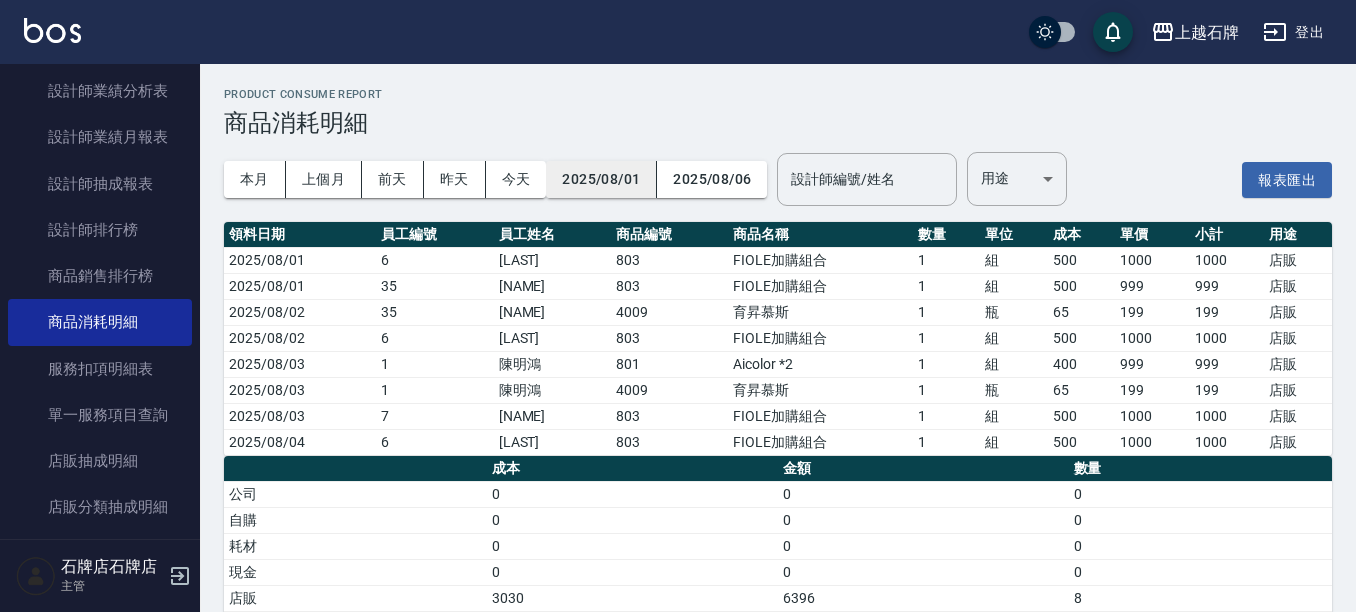 click on "2025/08/01" at bounding box center [601, 179] 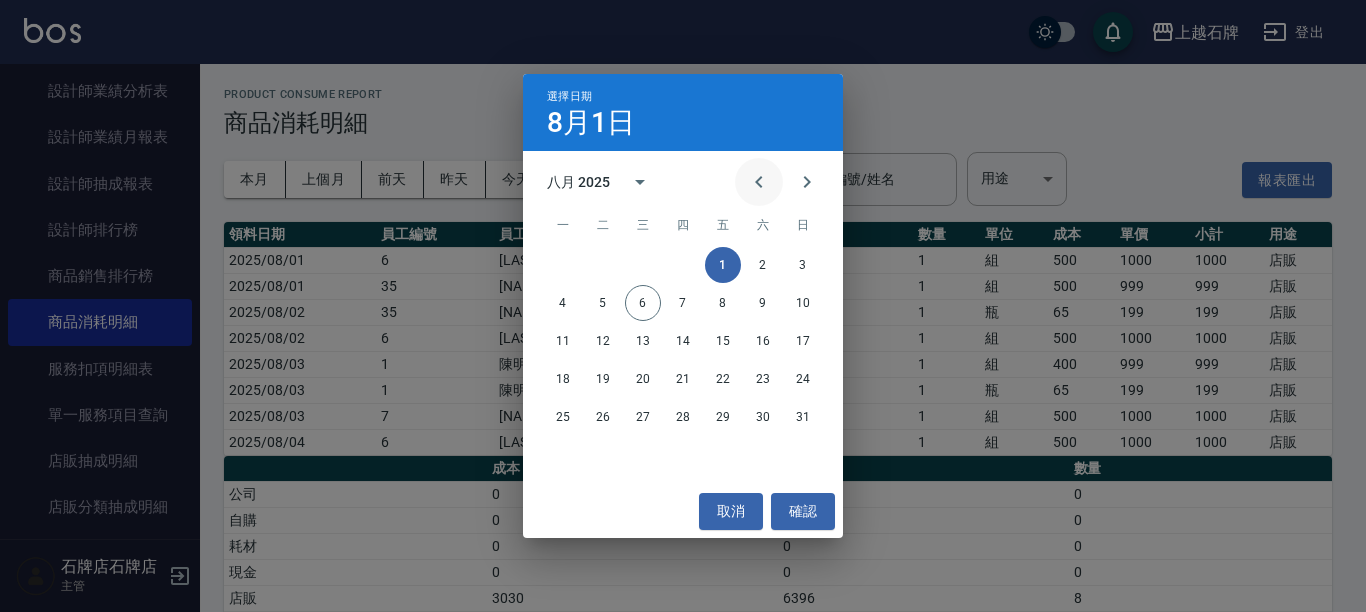 click 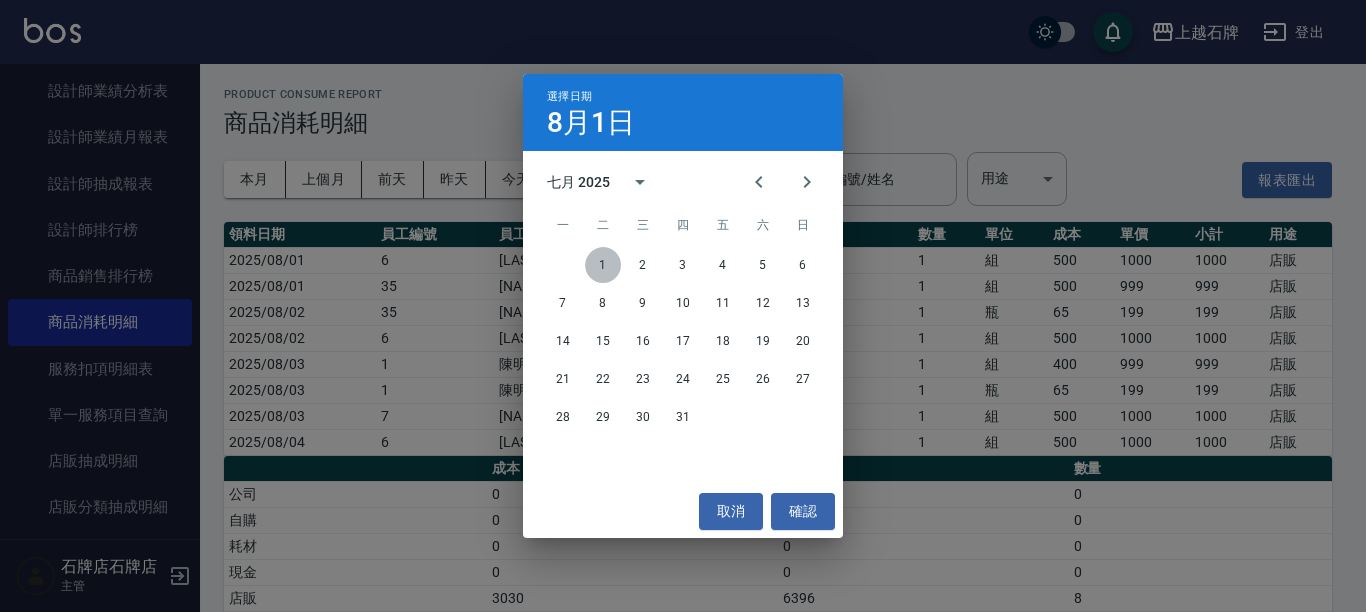 click on "1" at bounding box center [603, 265] 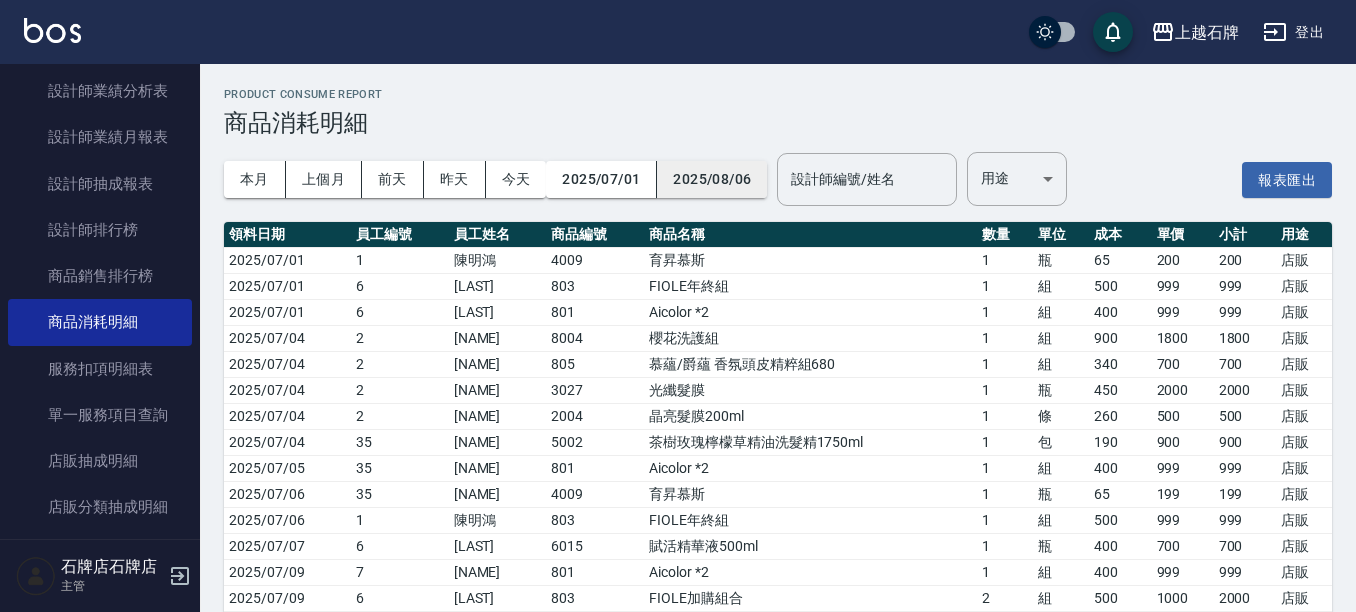 click on "2025/08/06" at bounding box center [712, 179] 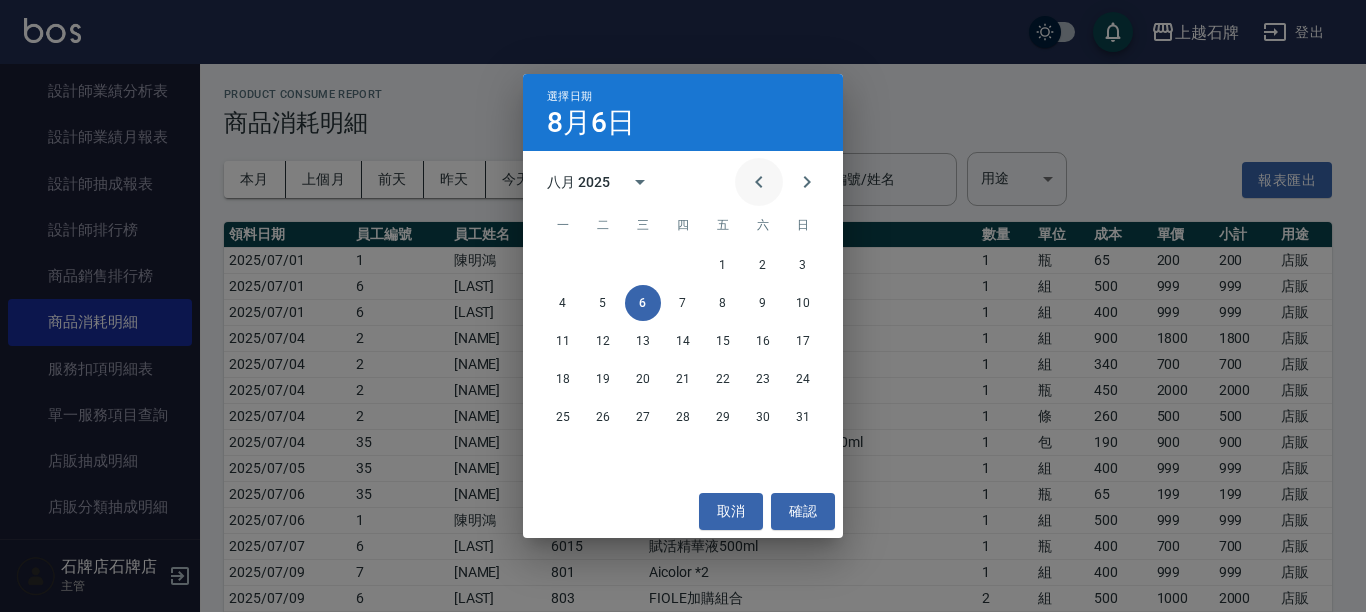 click 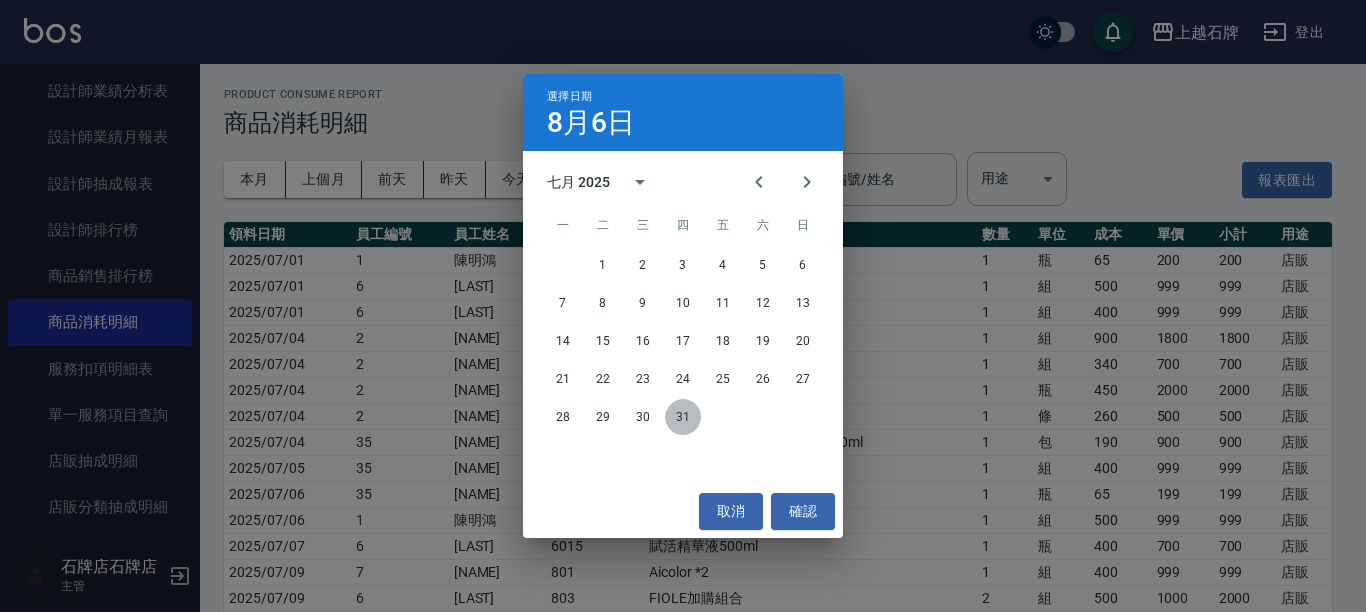 click on "31" at bounding box center (683, 417) 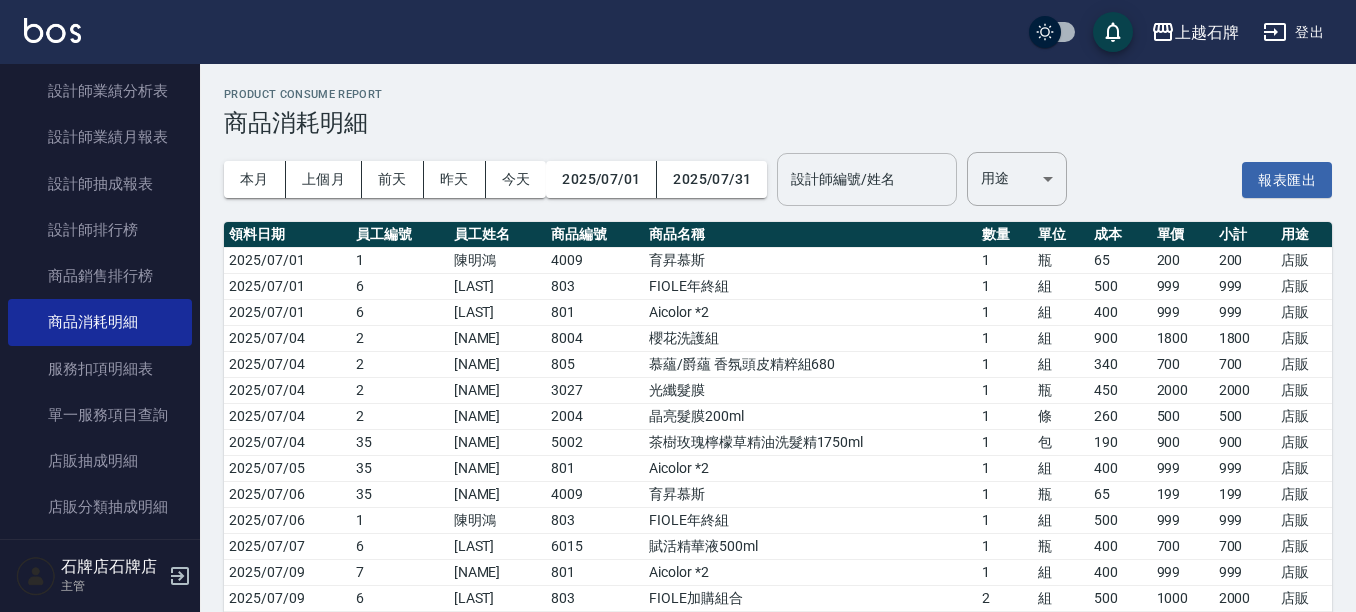 click on "設計師編號/姓名" at bounding box center [867, 179] 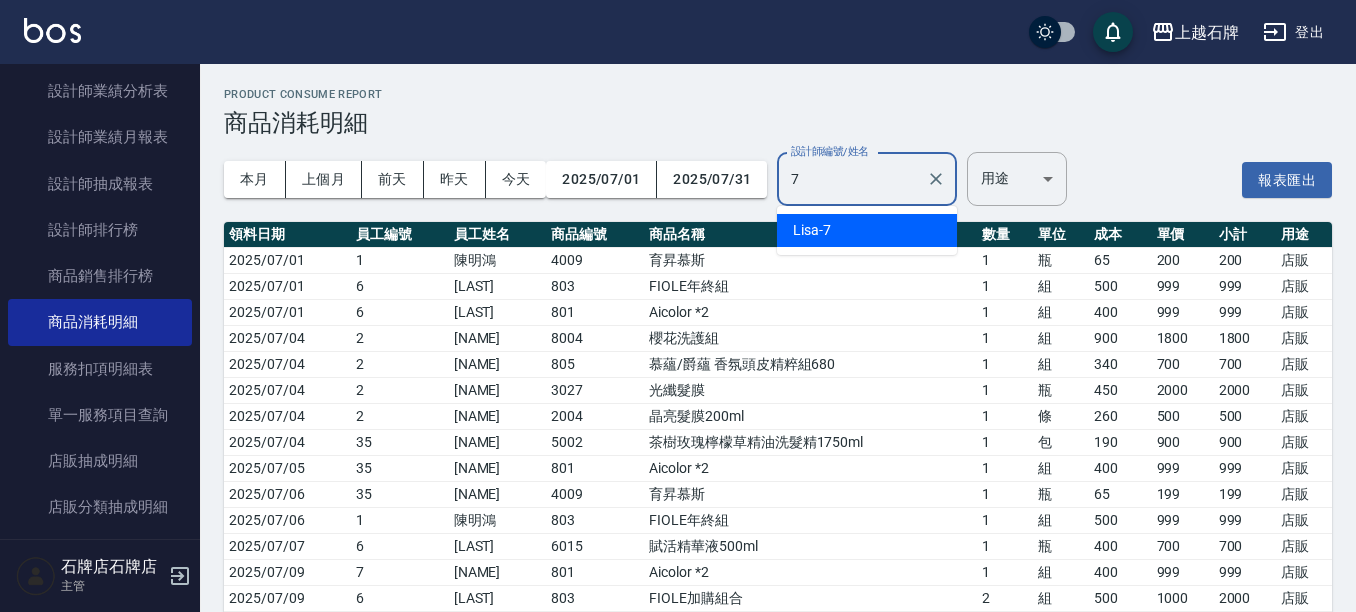 click on "Lisa -7" at bounding box center [867, 230] 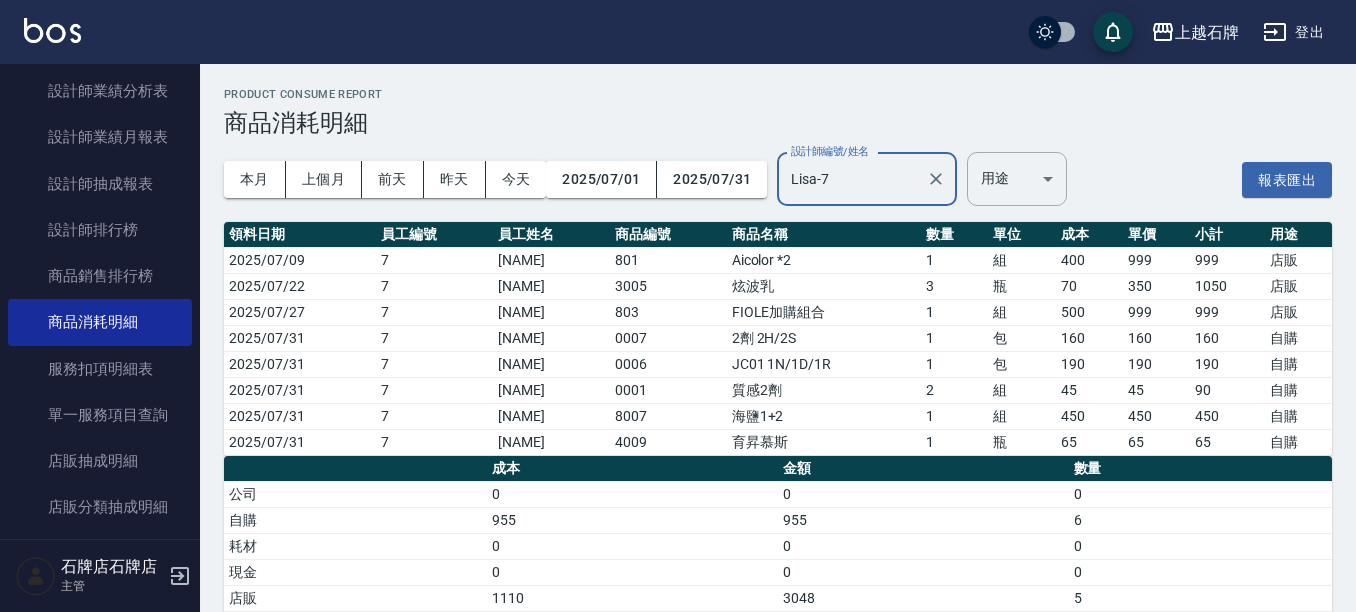 scroll, scrollTop: 50, scrollLeft: 0, axis: vertical 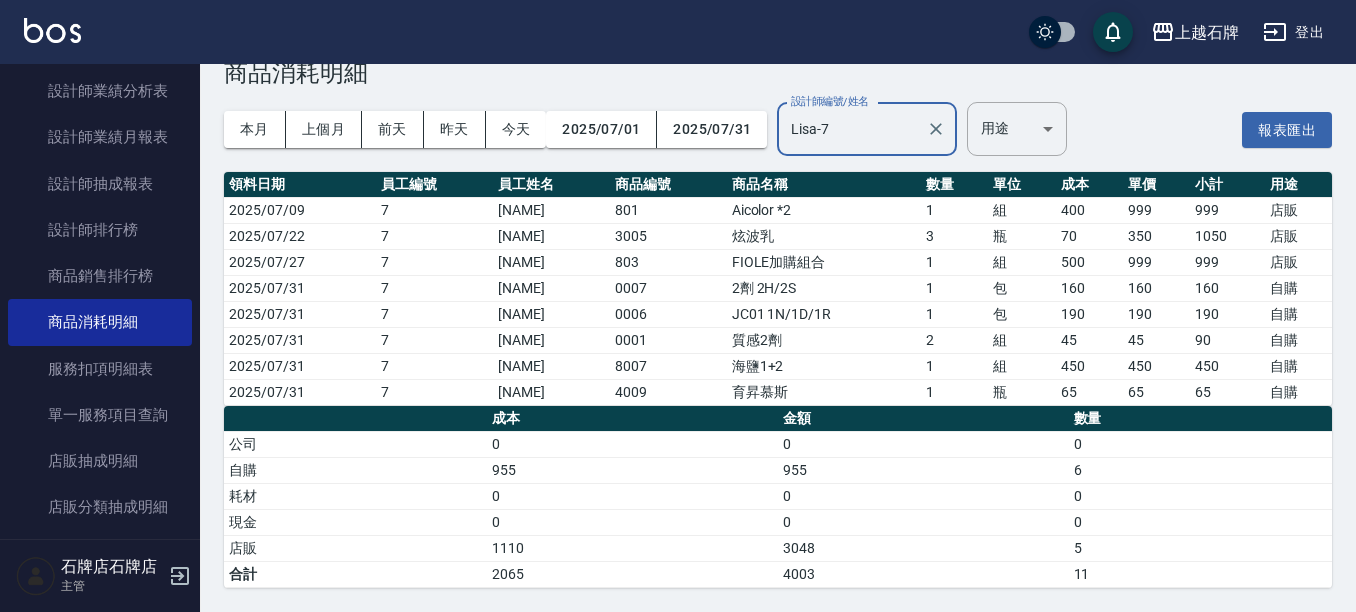 drag, startPoint x: 874, startPoint y: 136, endPoint x: 878, endPoint y: 152, distance: 16.492422 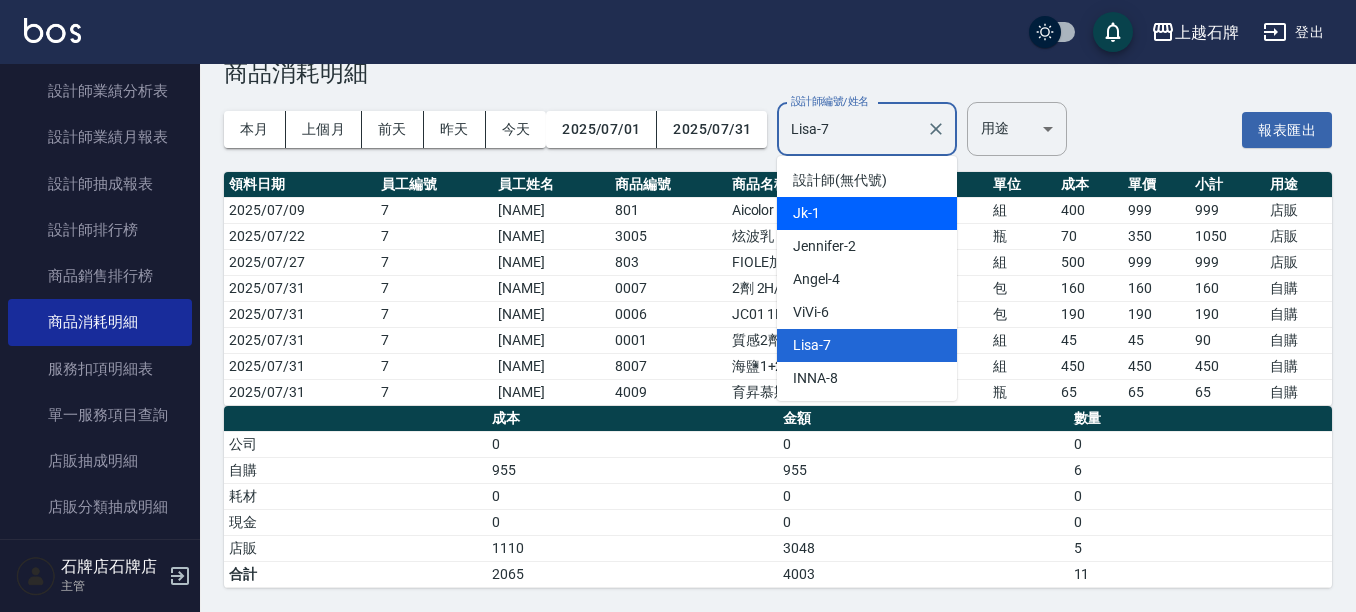 click on "Jk -1" at bounding box center (867, 213) 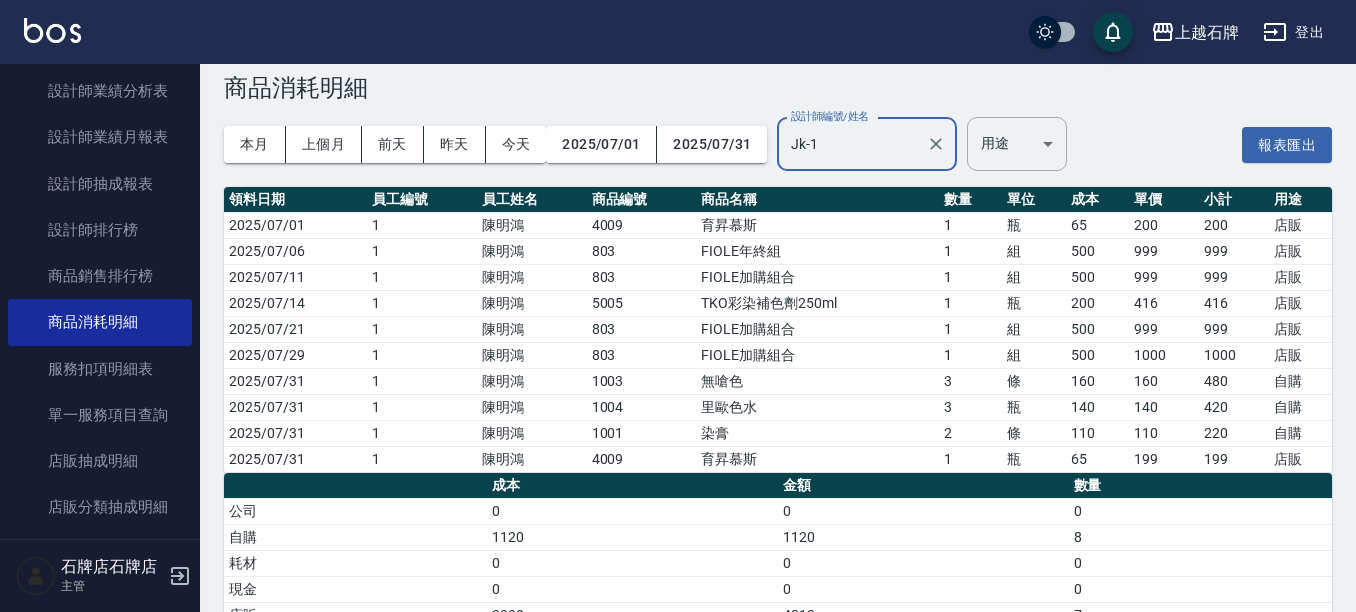 scroll, scrollTop: 0, scrollLeft: 0, axis: both 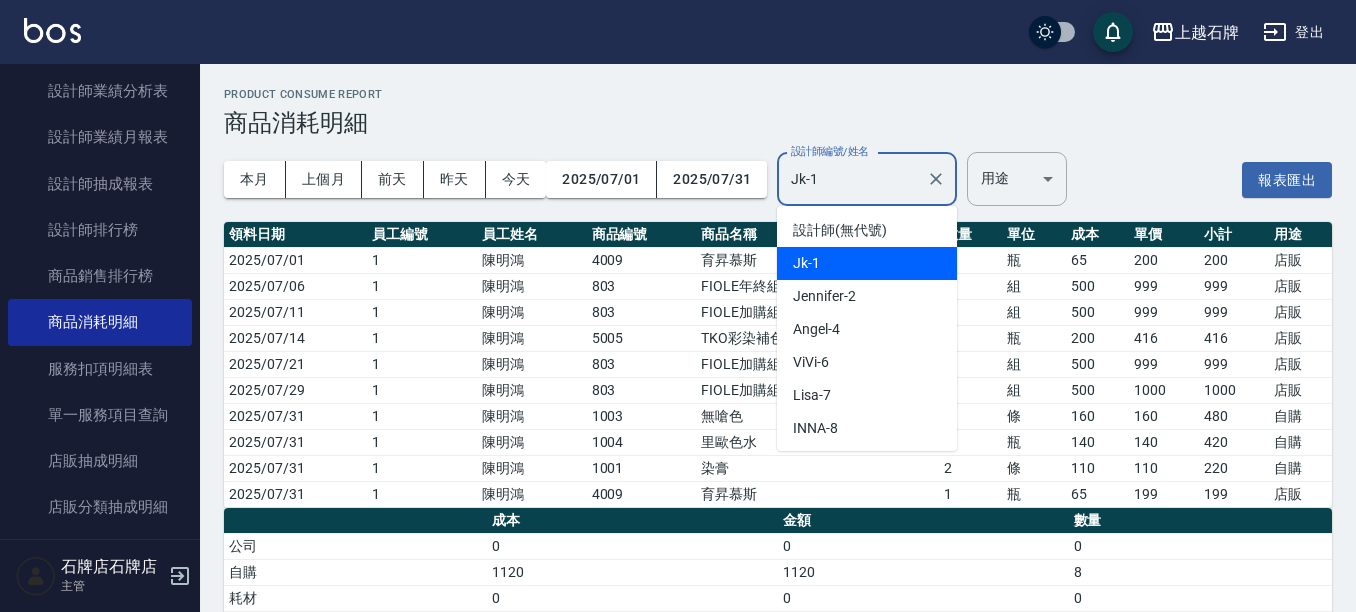click on "Jk-1" at bounding box center (852, 179) 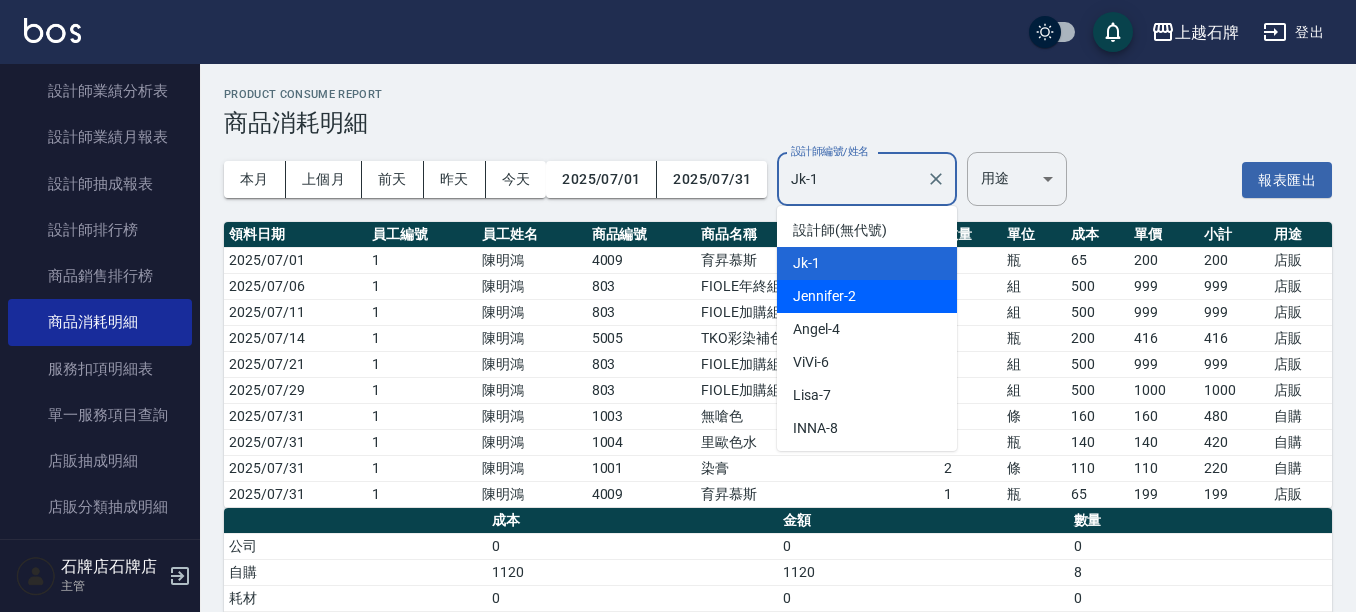 click on "[NAME] -2" at bounding box center (824, 296) 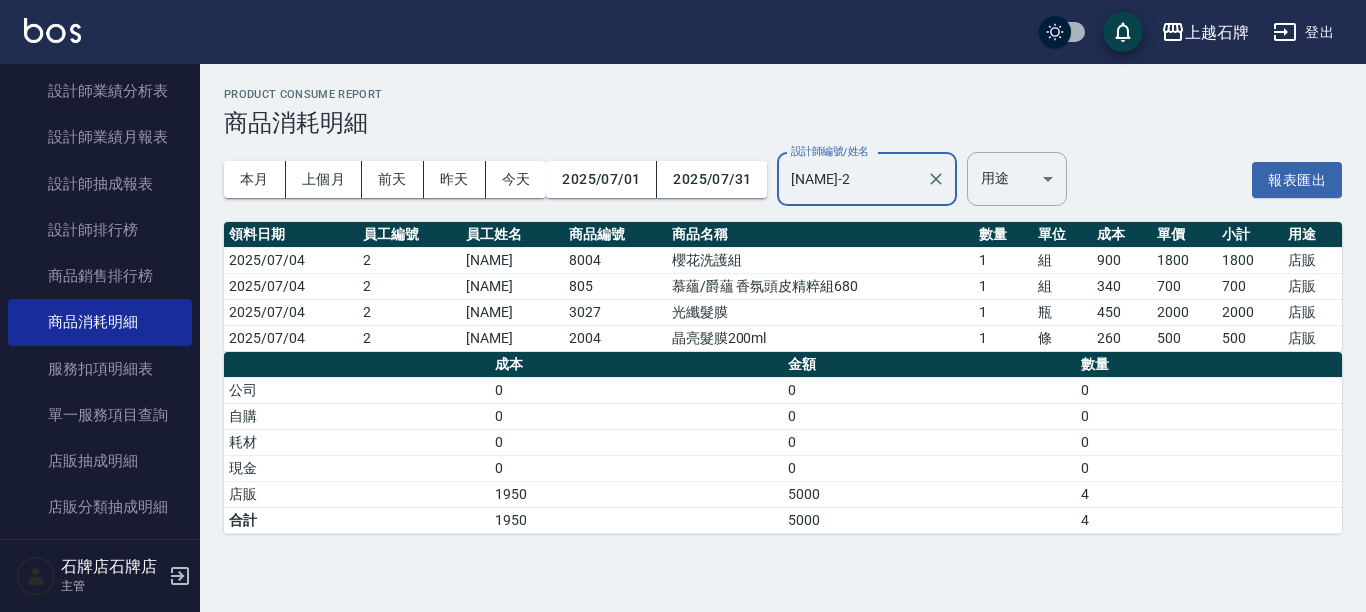 click on "[NAME]-2" at bounding box center [852, 179] 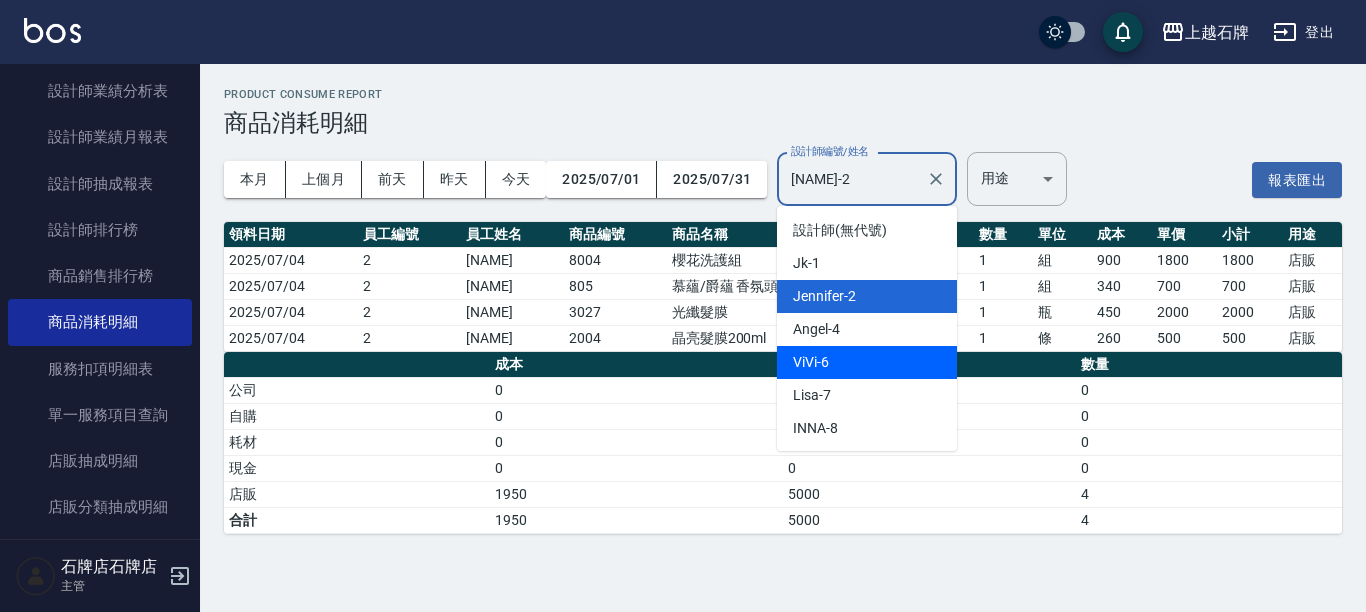 click on "[NAME] -6" at bounding box center [867, 362] 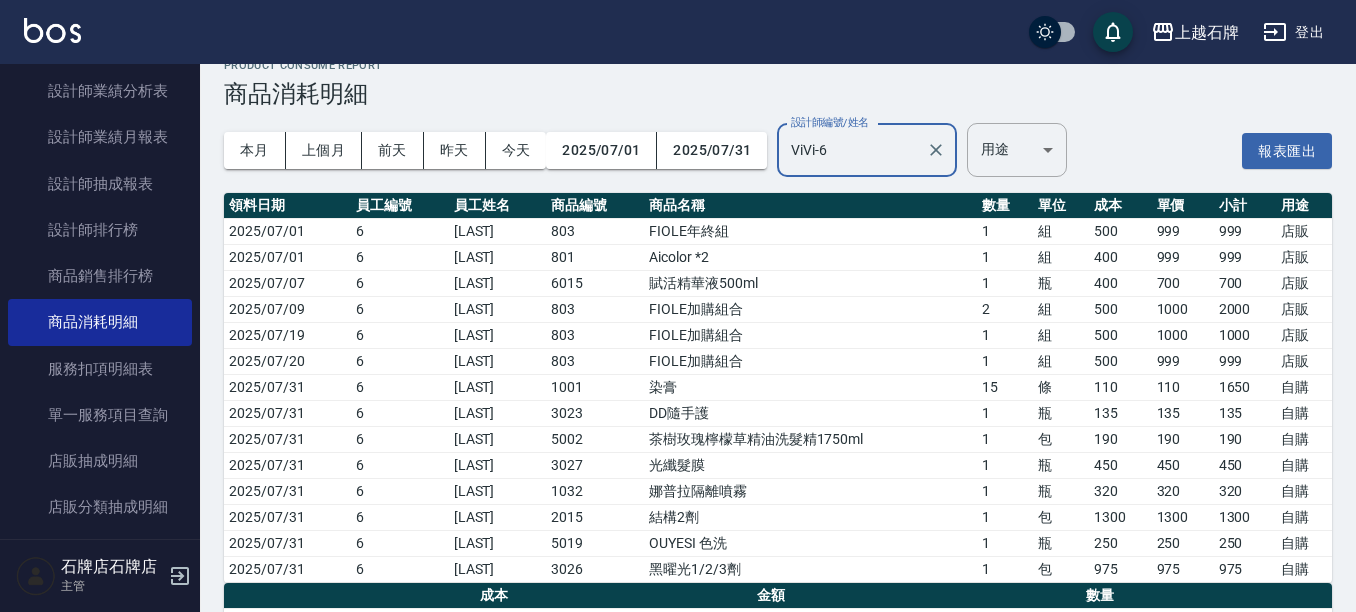 scroll, scrollTop: 6, scrollLeft: 0, axis: vertical 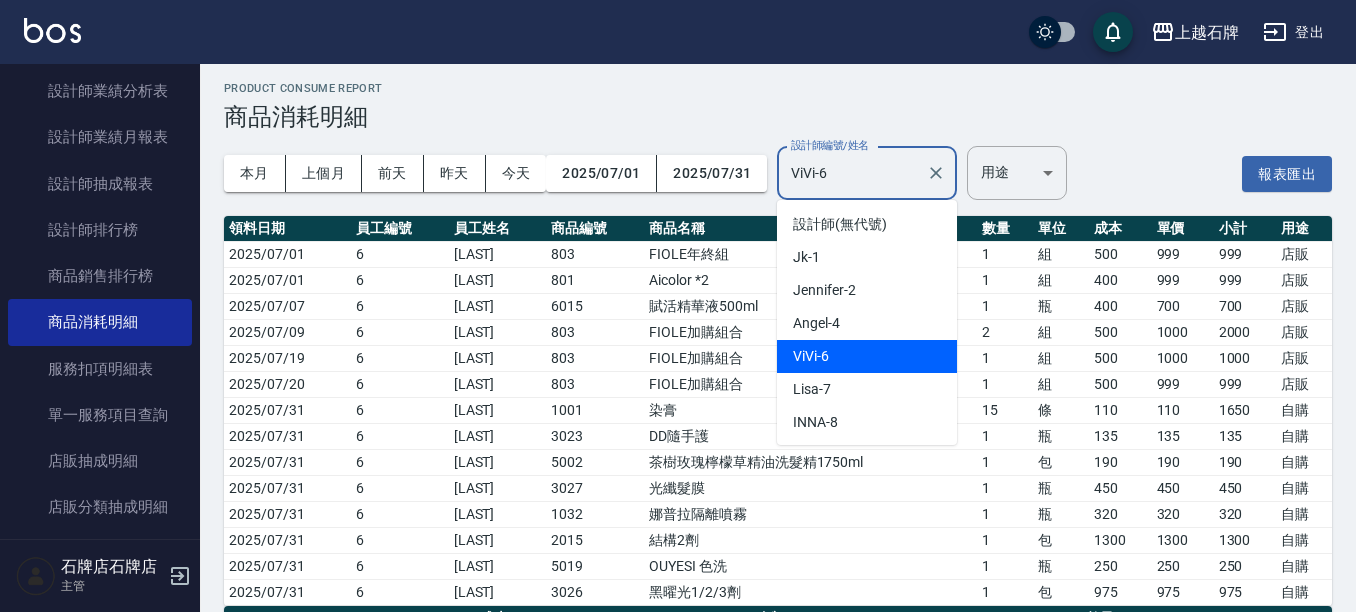 click on "ViVi-6" at bounding box center [852, 173] 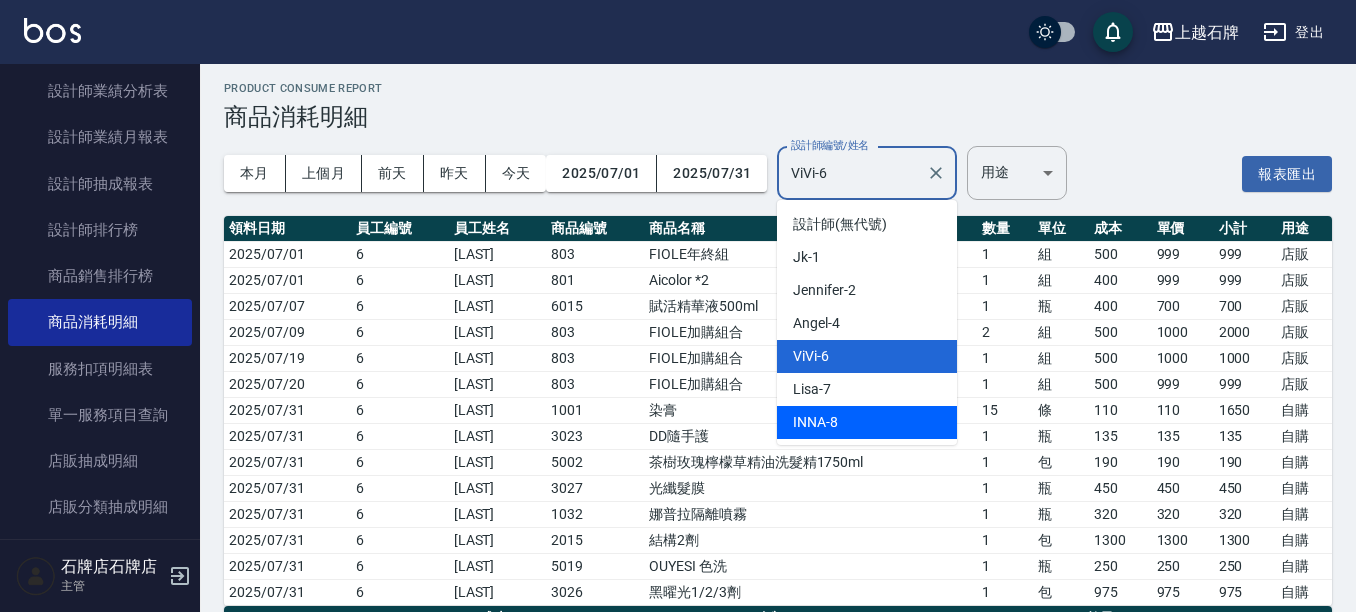 click on "[NAME] -8" at bounding box center (867, 422) 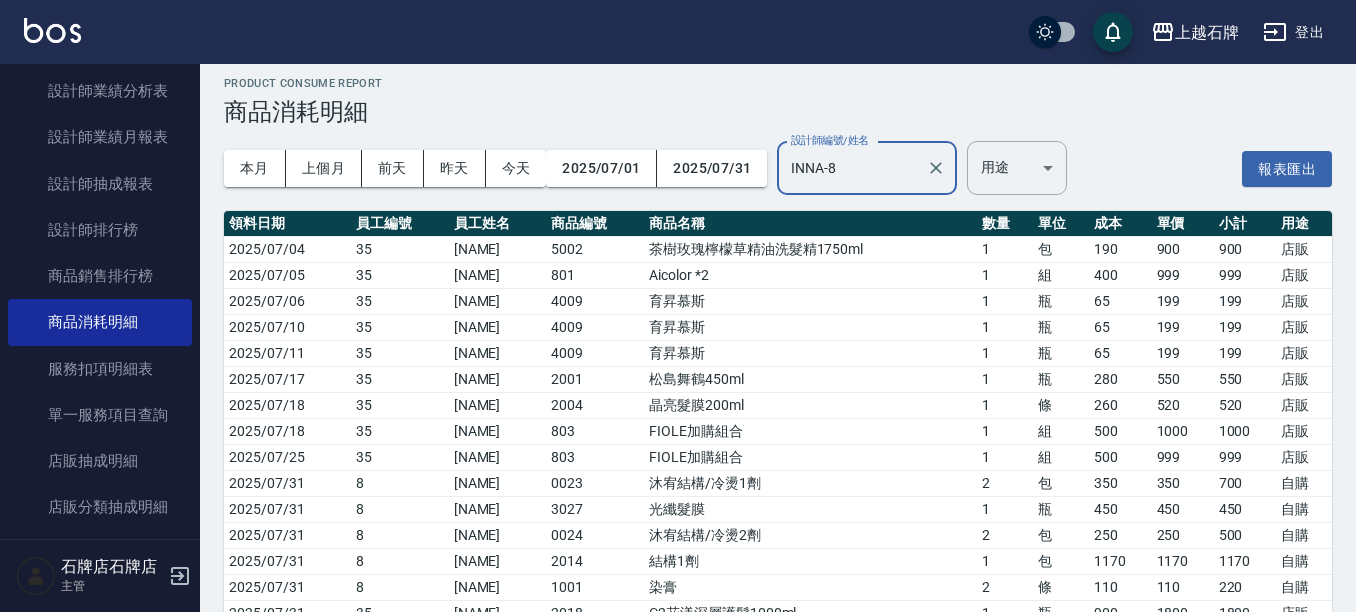 scroll, scrollTop: 0, scrollLeft: 0, axis: both 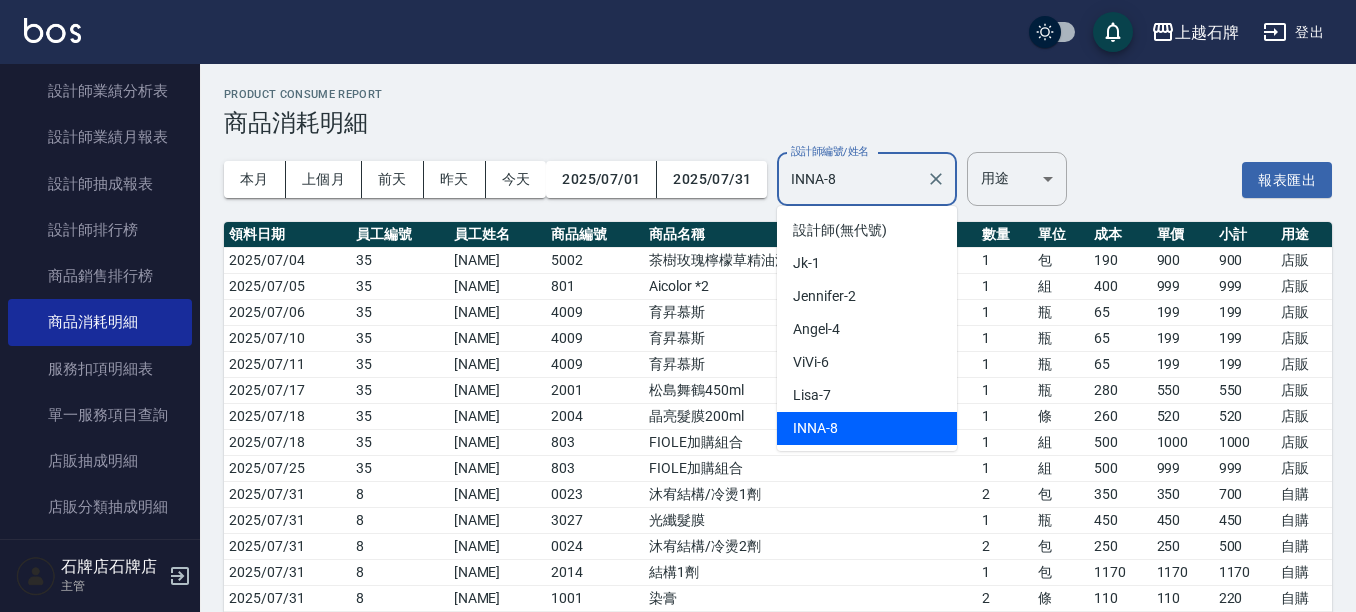 click on "INNA-8" at bounding box center [852, 179] 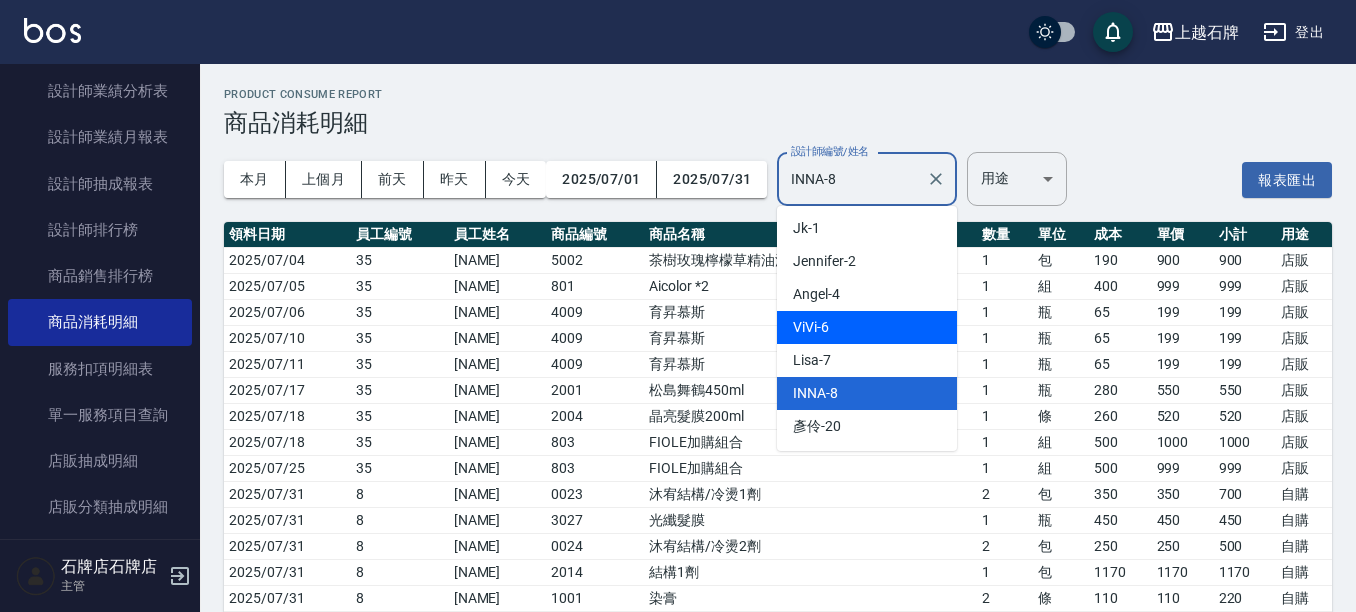 scroll, scrollTop: 0, scrollLeft: 0, axis: both 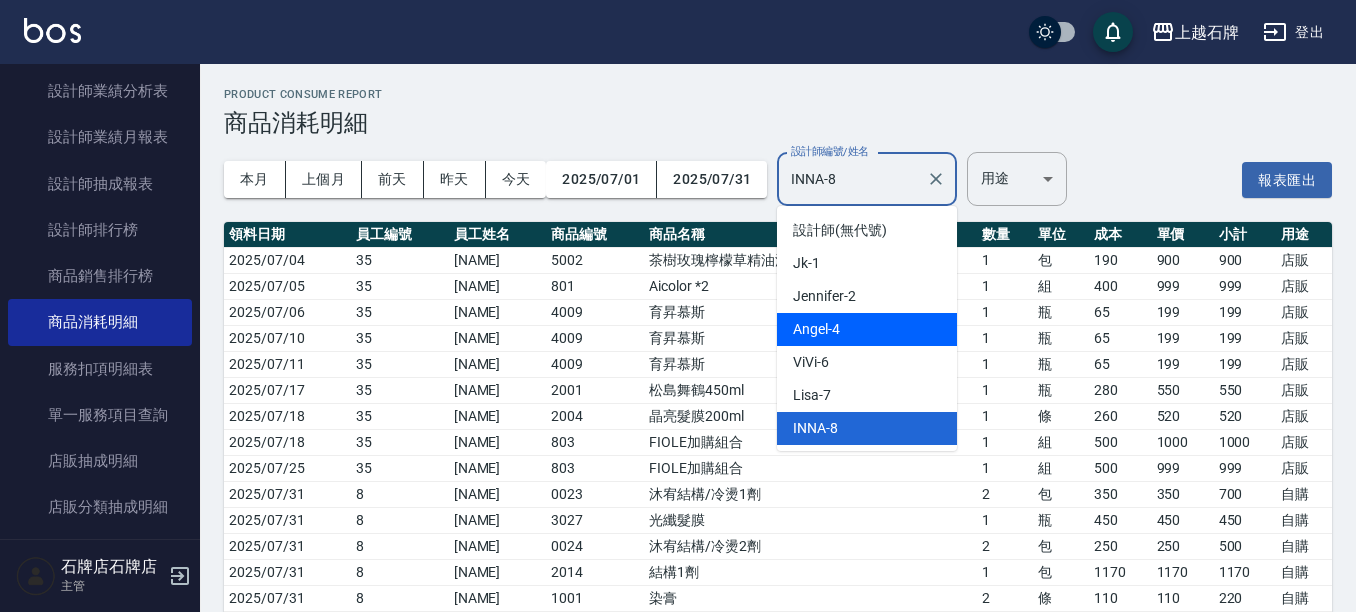 click on "Angel -4" at bounding box center (867, 329) 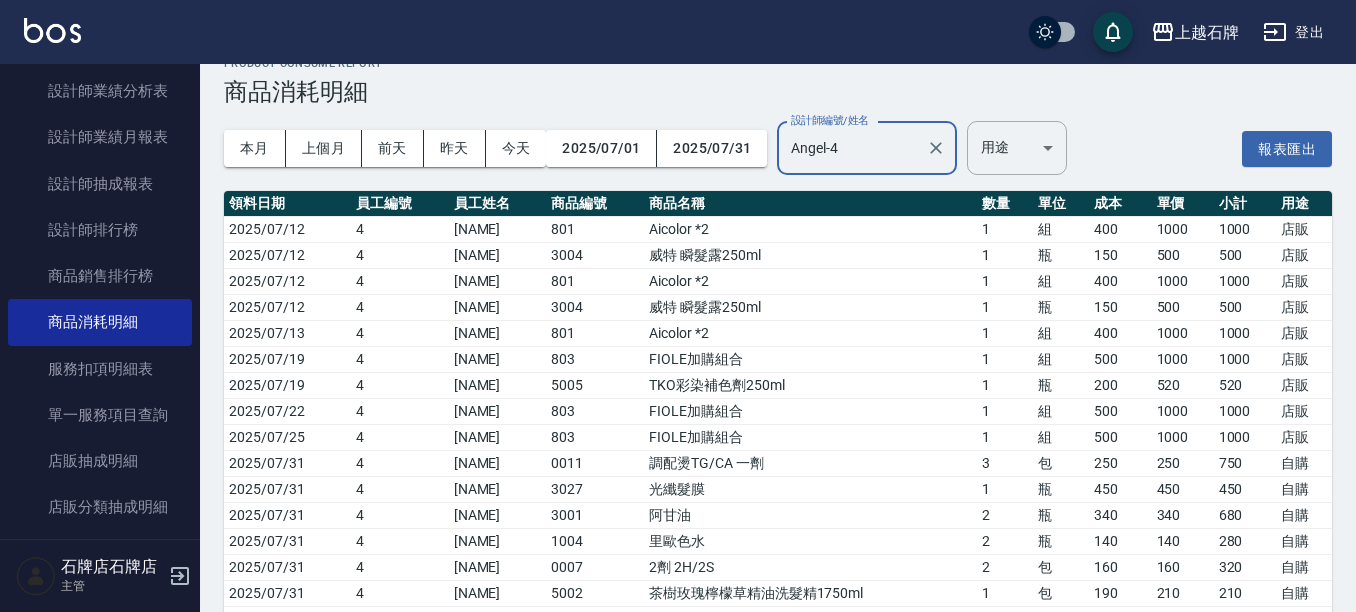 scroll, scrollTop: 0, scrollLeft: 0, axis: both 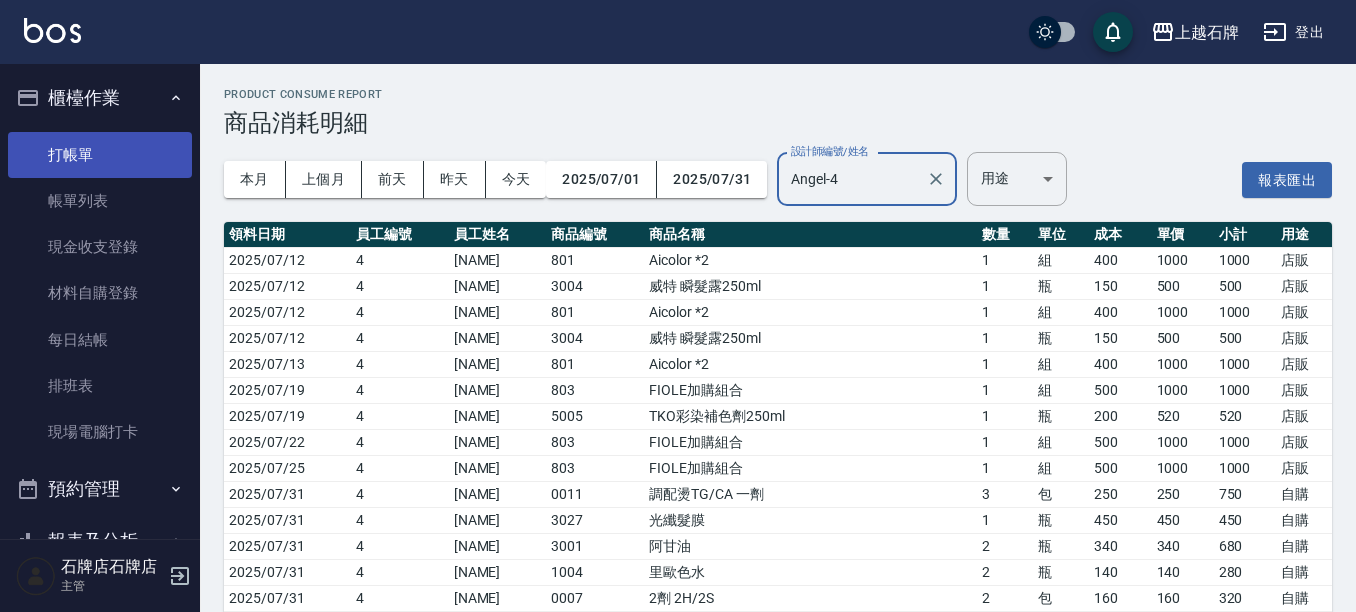 type on "Angel-4" 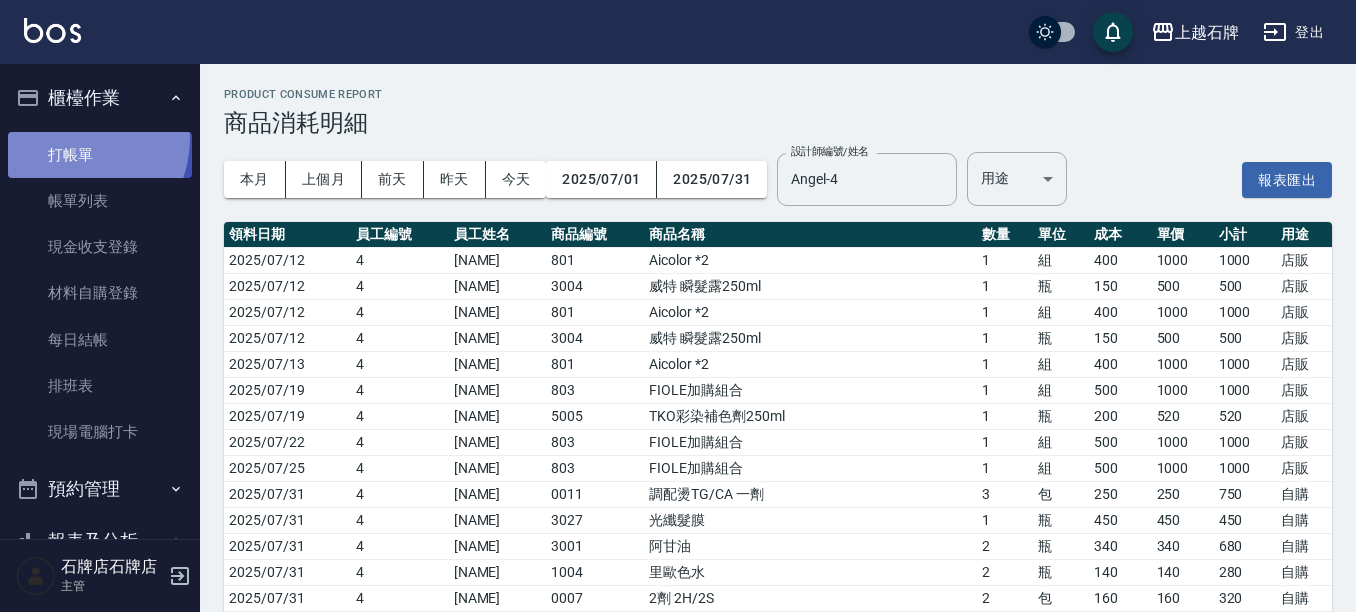 click on "打帳單" at bounding box center [100, 155] 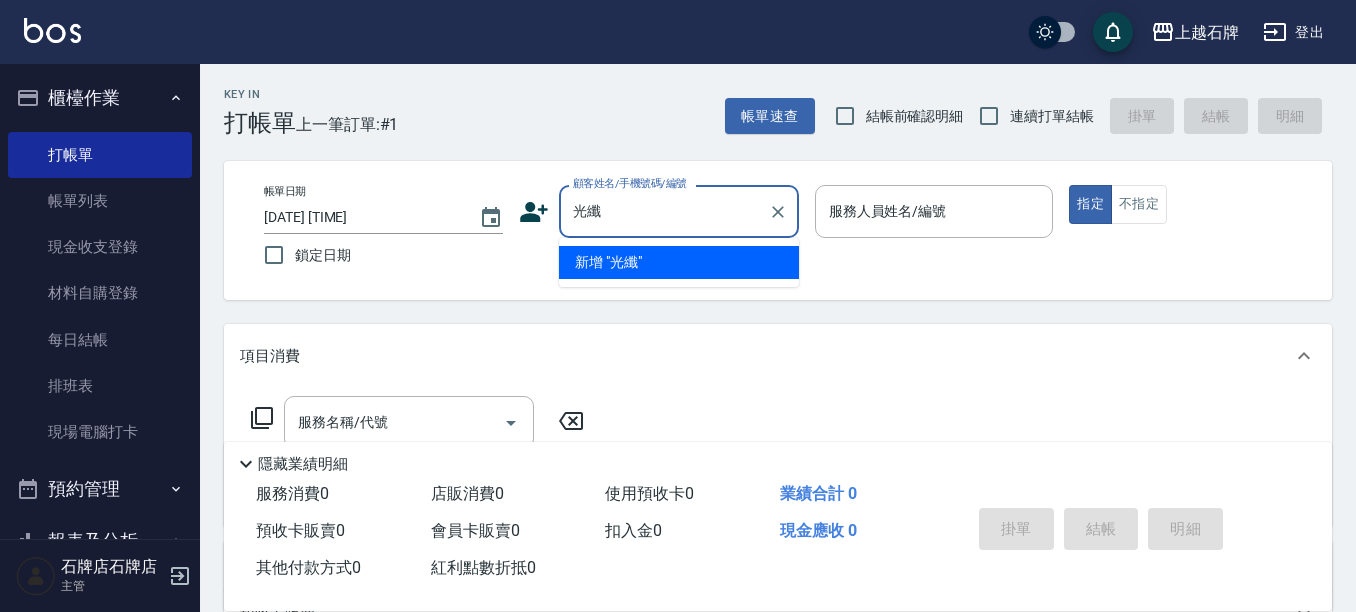 type on "光" 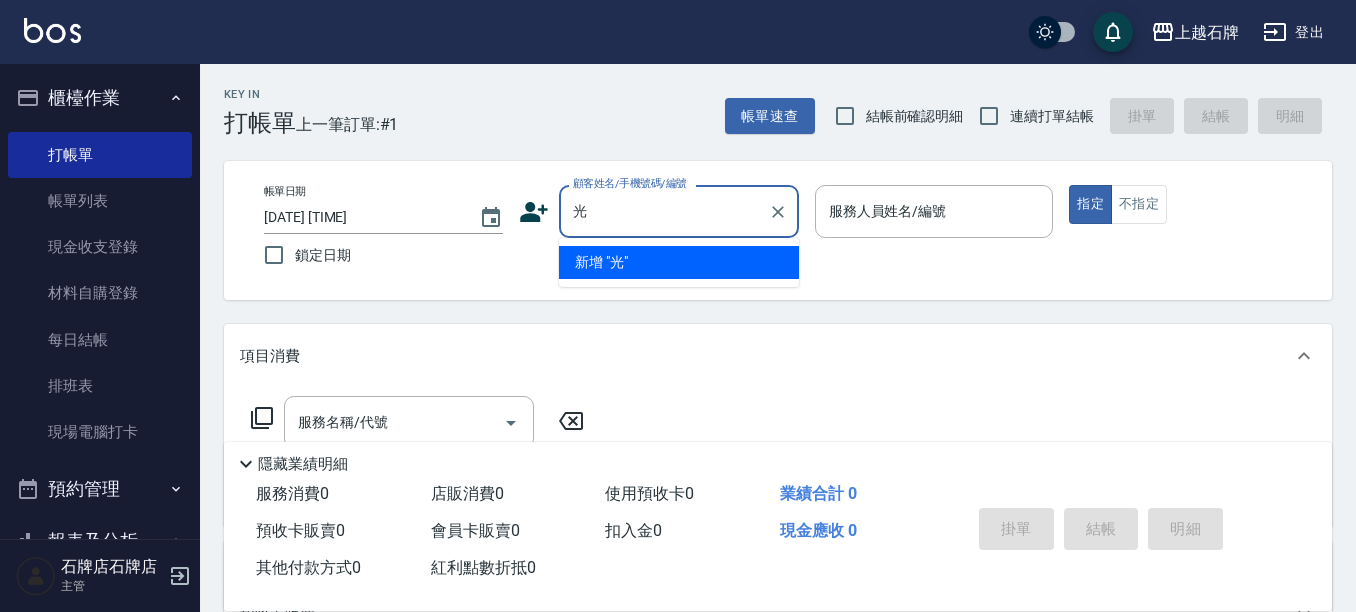 type 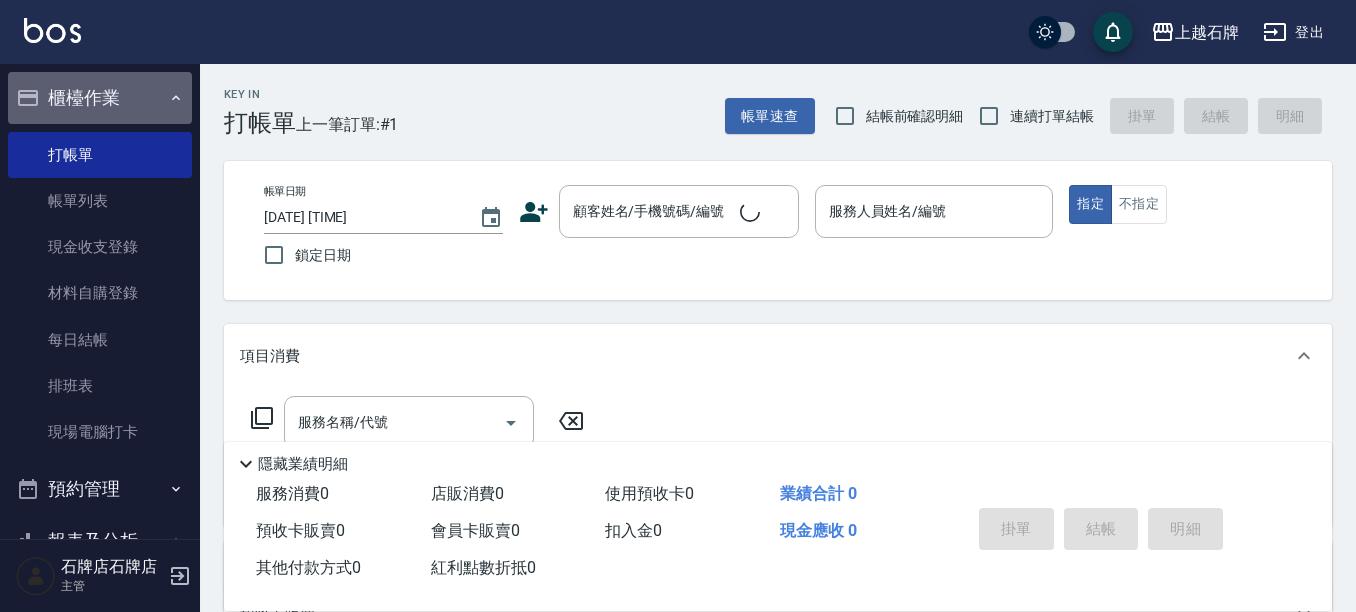 click on "櫃檯作業" at bounding box center (100, 98) 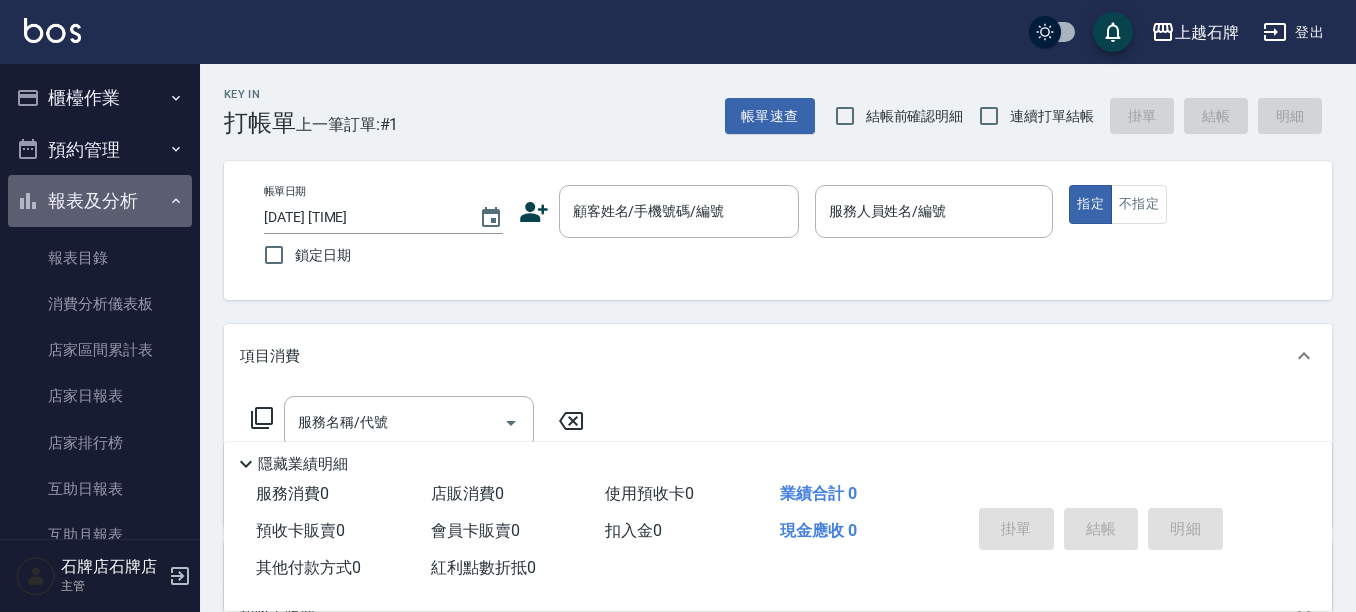click on "報表及分析" at bounding box center [100, 201] 